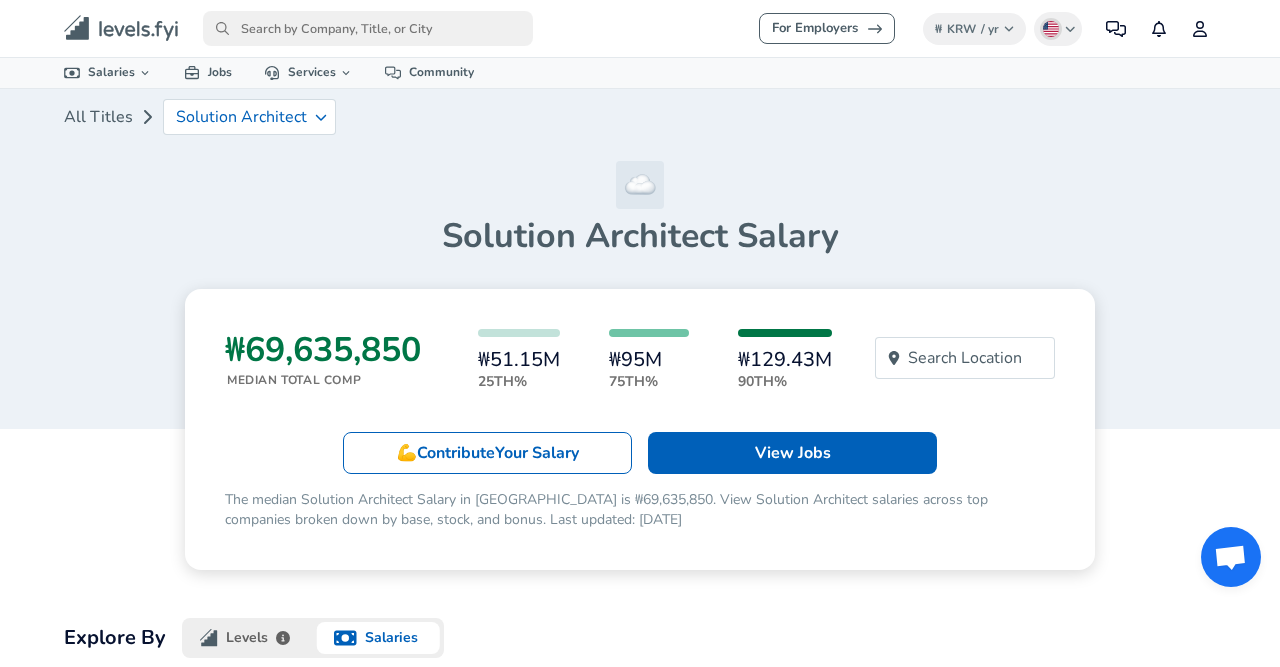 scroll, scrollTop: 0, scrollLeft: 0, axis: both 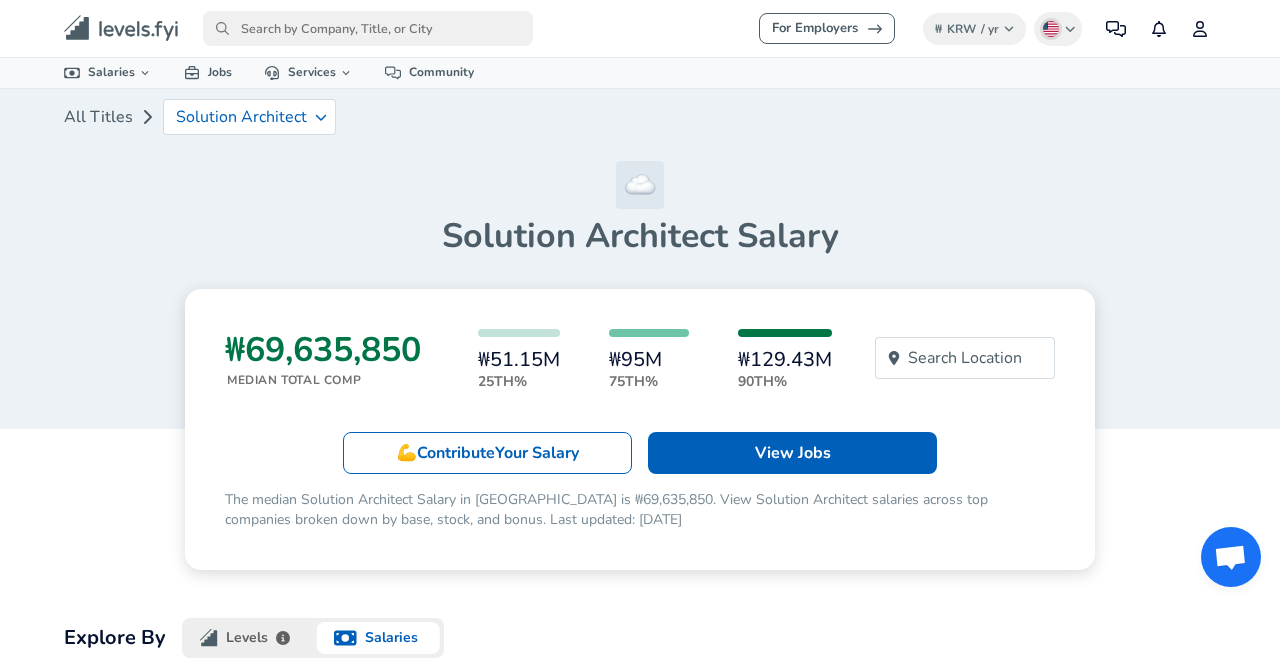 click on "Solution Architect Salary" at bounding box center (640, 209) 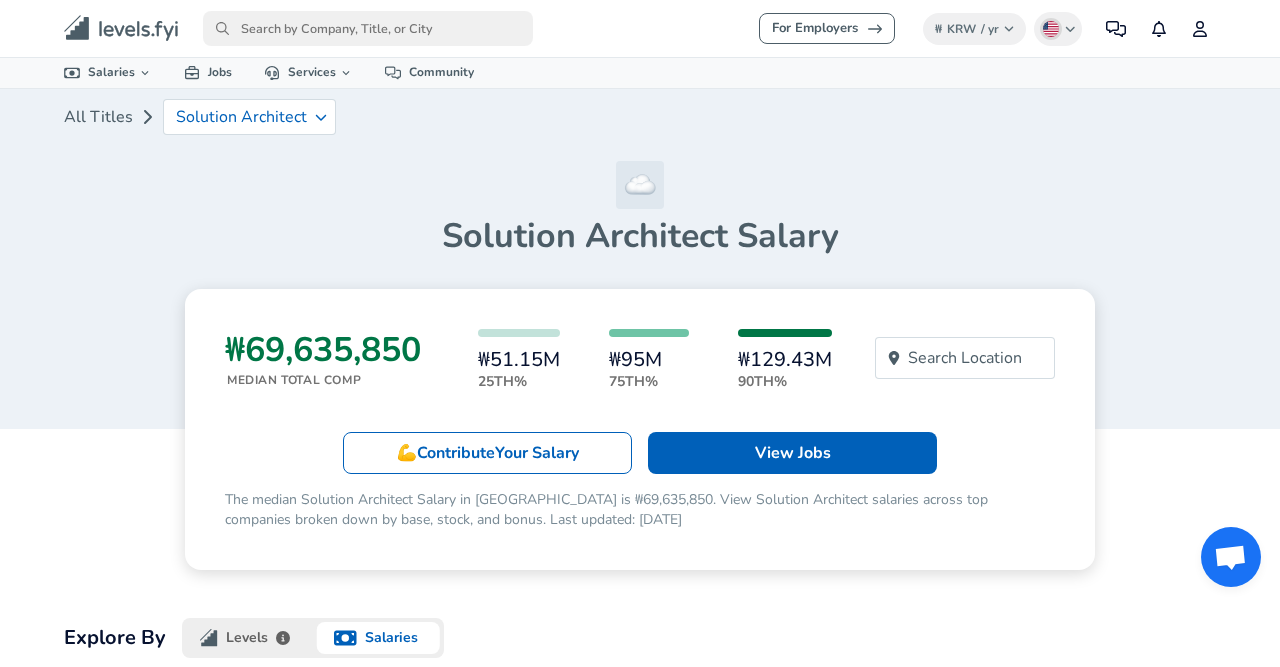 click on "All Titles Solution Architect" at bounding box center (640, 125) 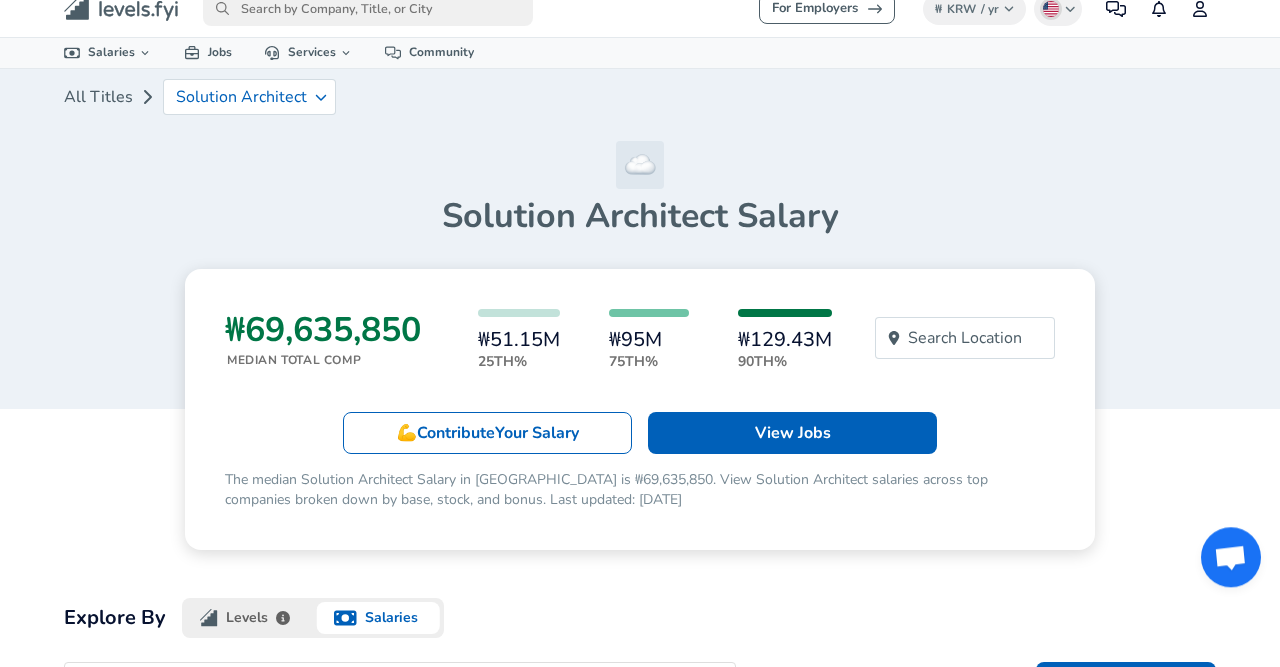 scroll, scrollTop: 0, scrollLeft: 0, axis: both 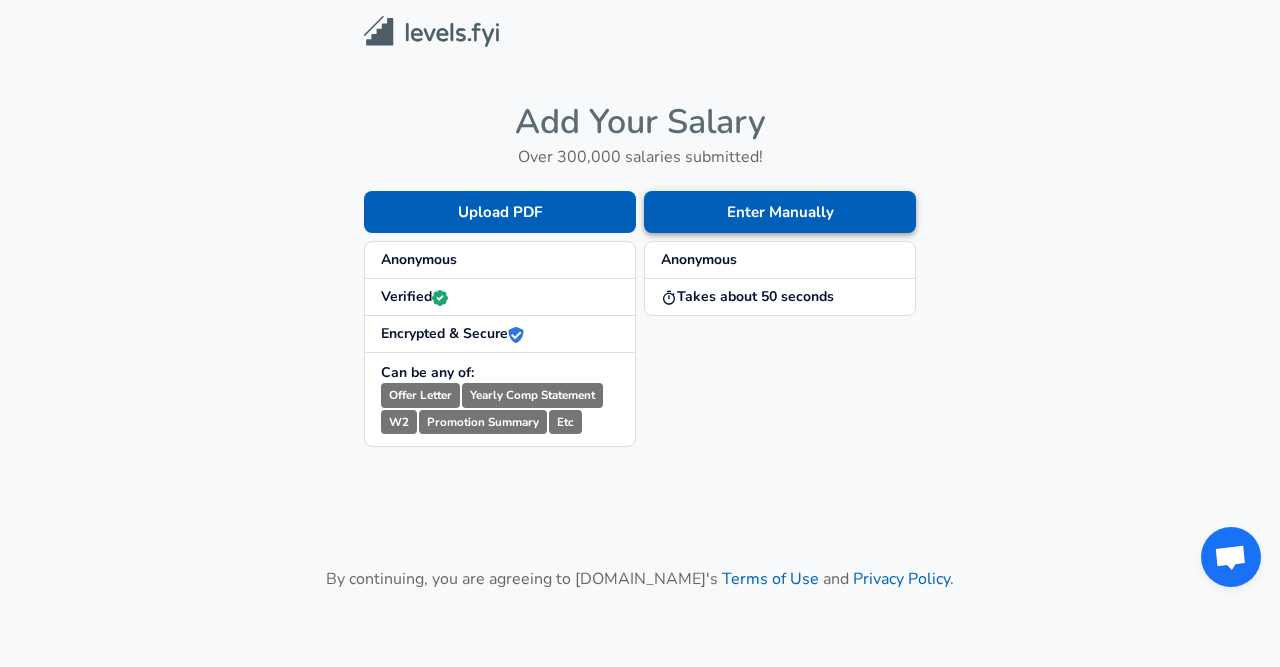 click on "Enter Manually" at bounding box center (780, 212) 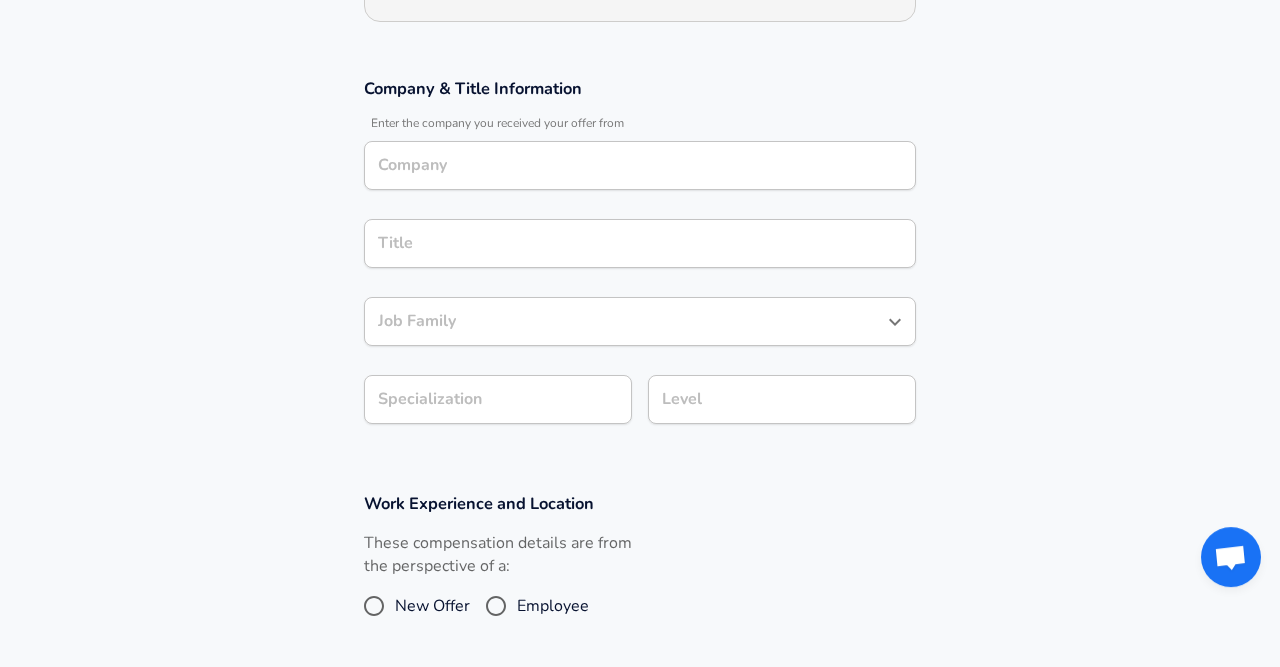 scroll, scrollTop: 312, scrollLeft: 0, axis: vertical 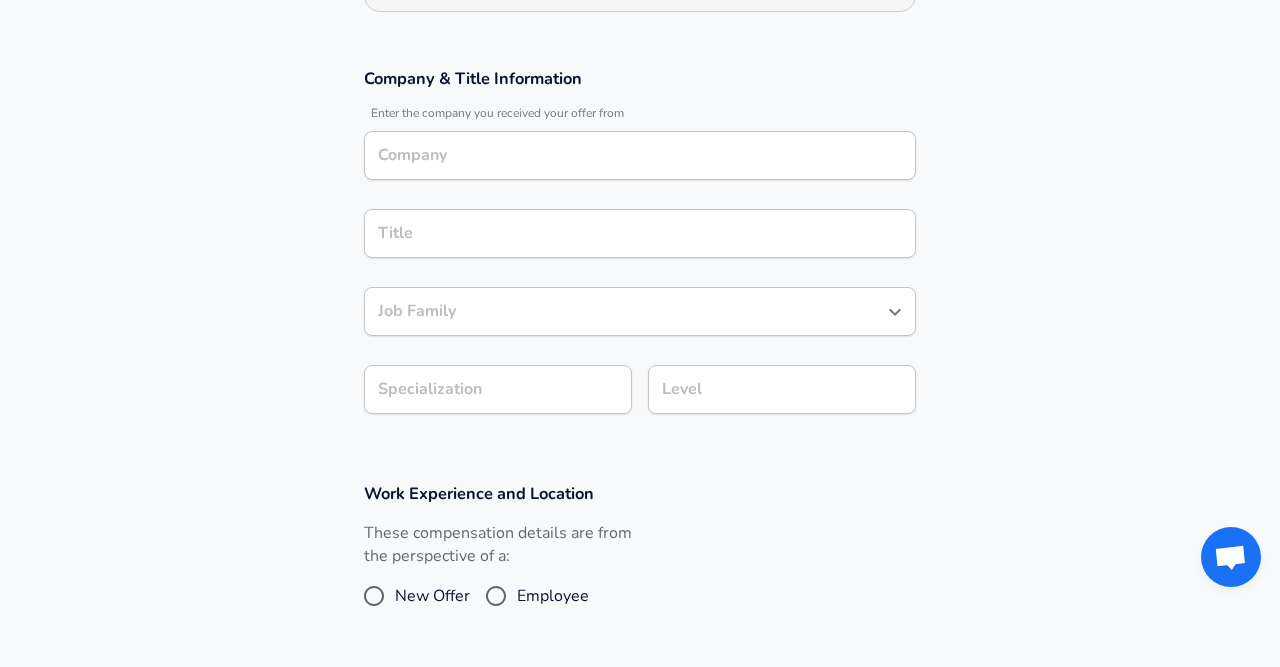 click on "Company" at bounding box center [640, 155] 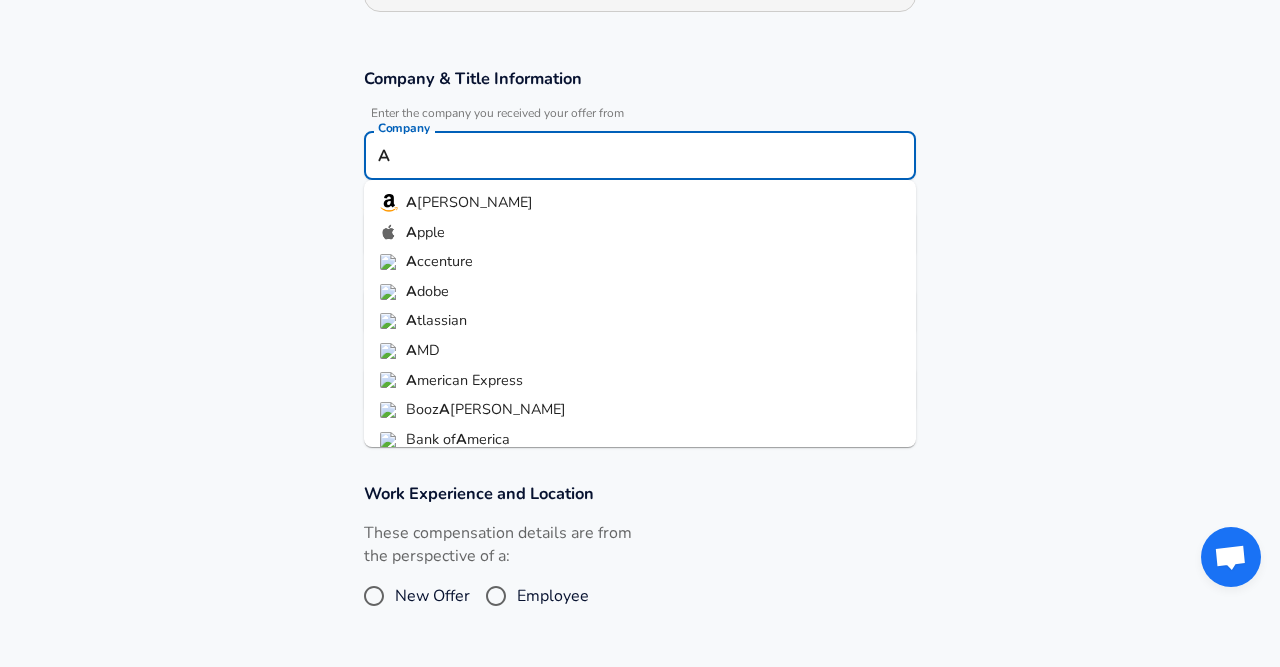 click on "A mazon" at bounding box center (640, 203) 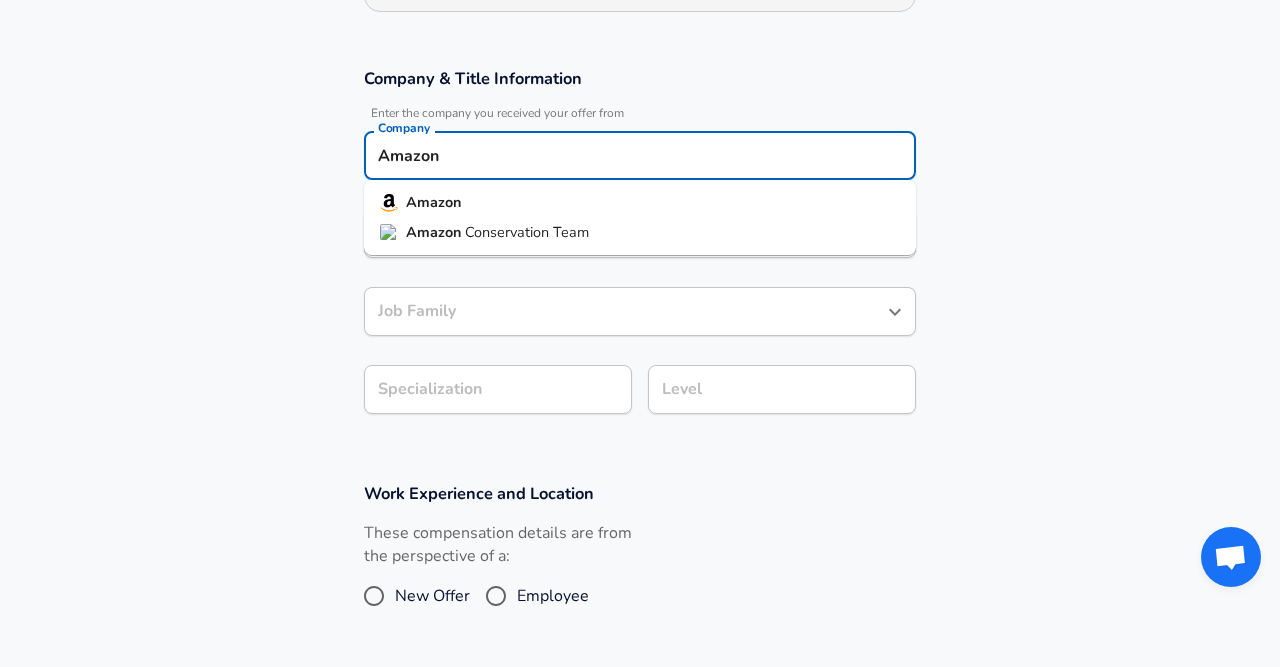 drag, startPoint x: 533, startPoint y: 167, endPoint x: 249, endPoint y: 160, distance: 284.08624 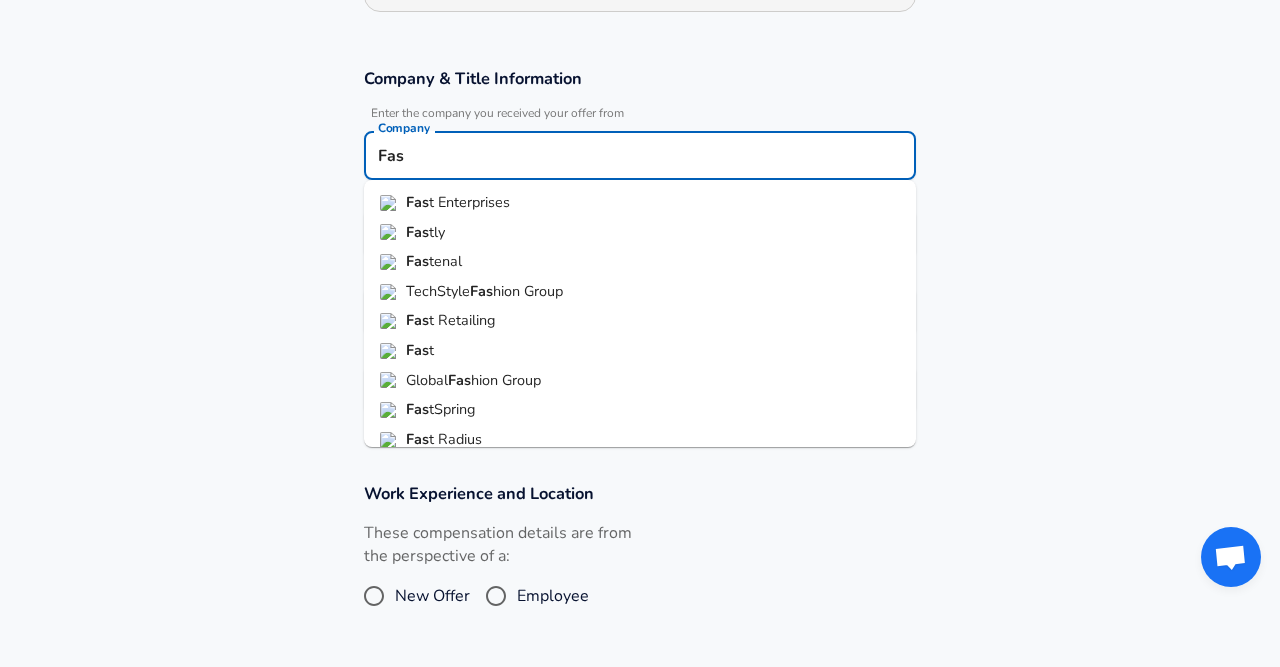 click on "Fas tly" at bounding box center (640, 233) 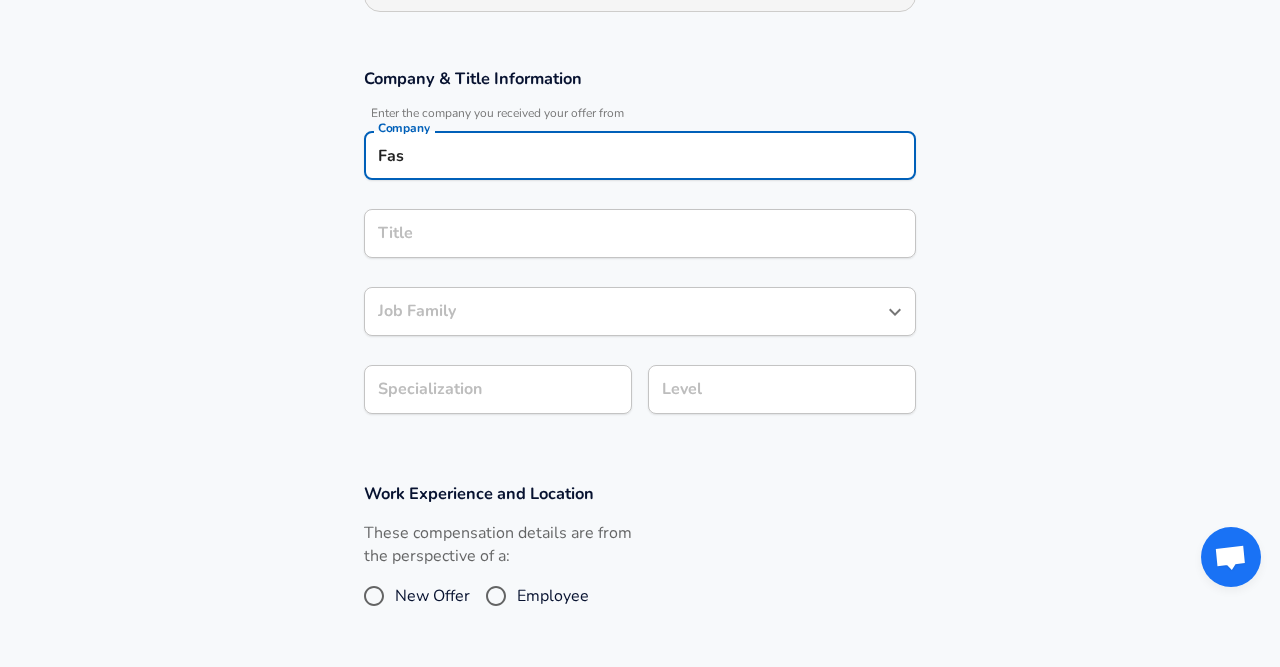 type on "Fastly" 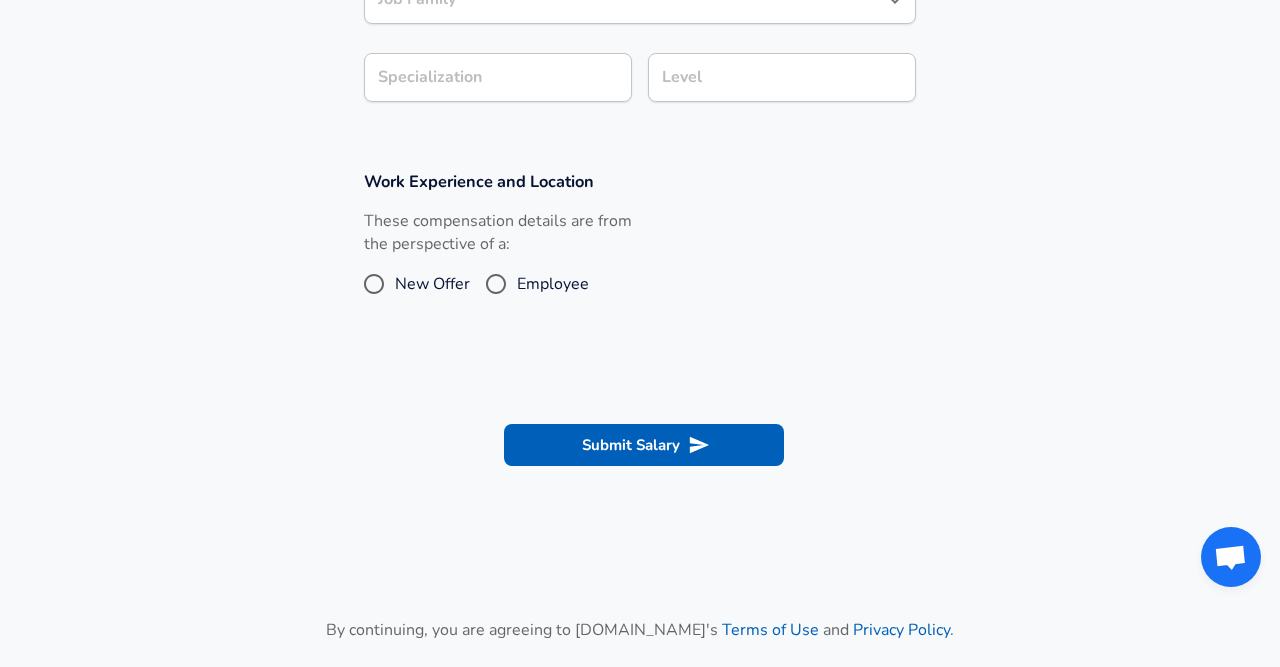 scroll, scrollTop: 312, scrollLeft: 0, axis: vertical 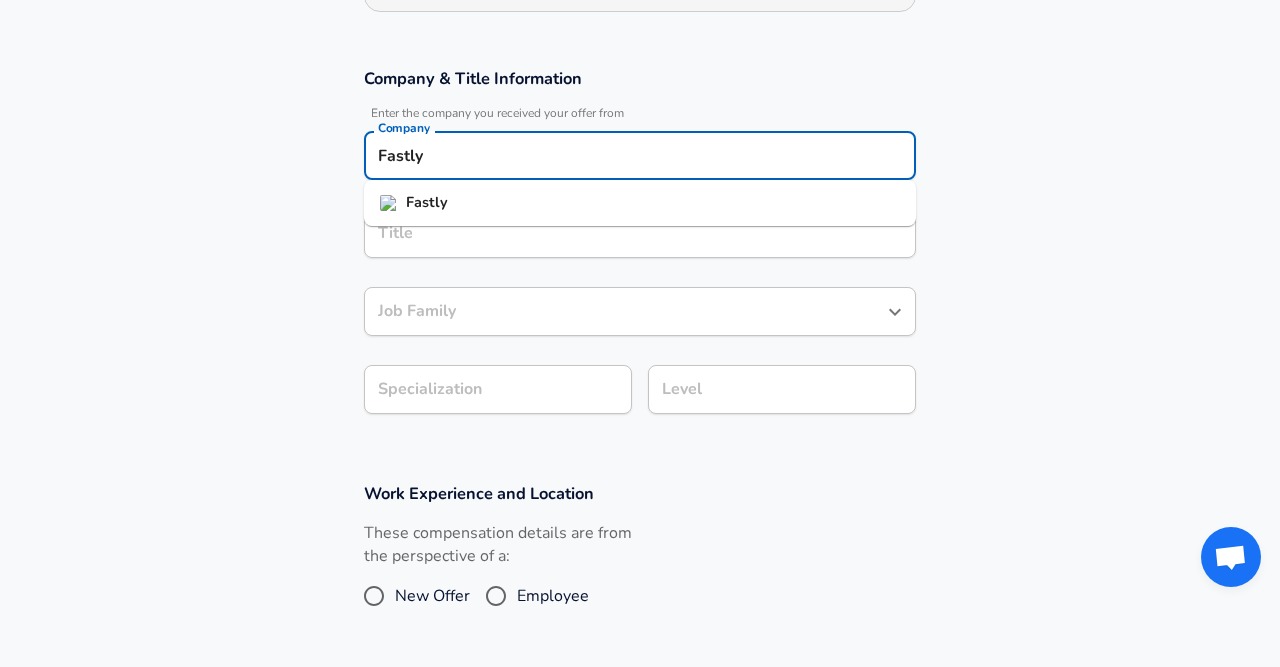 drag, startPoint x: 452, startPoint y: 144, endPoint x: 352, endPoint y: 154, distance: 100.49876 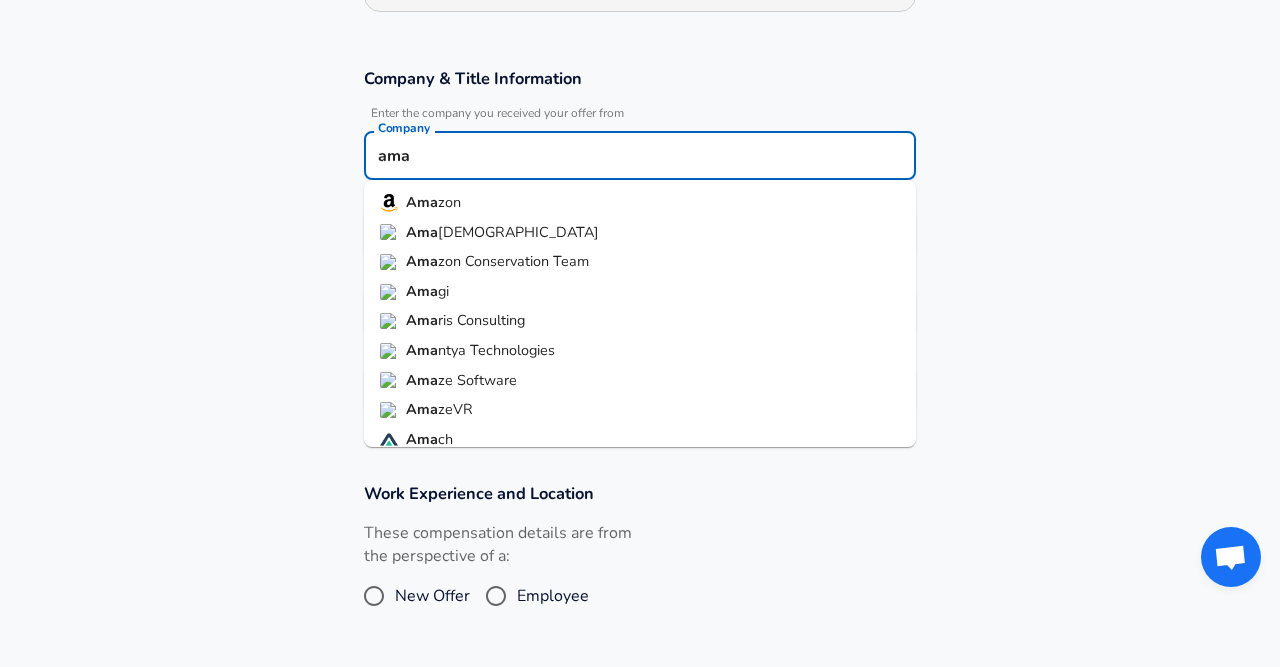 click on "Ama zon" at bounding box center (640, 203) 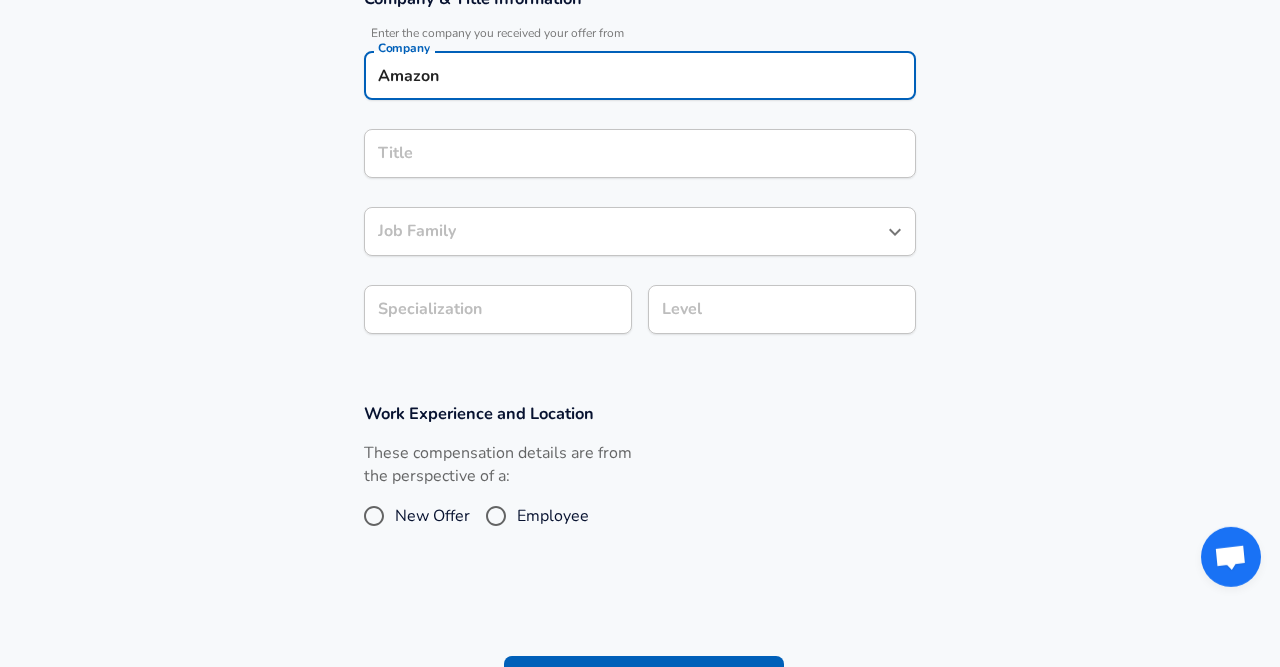 scroll, scrollTop: 416, scrollLeft: 0, axis: vertical 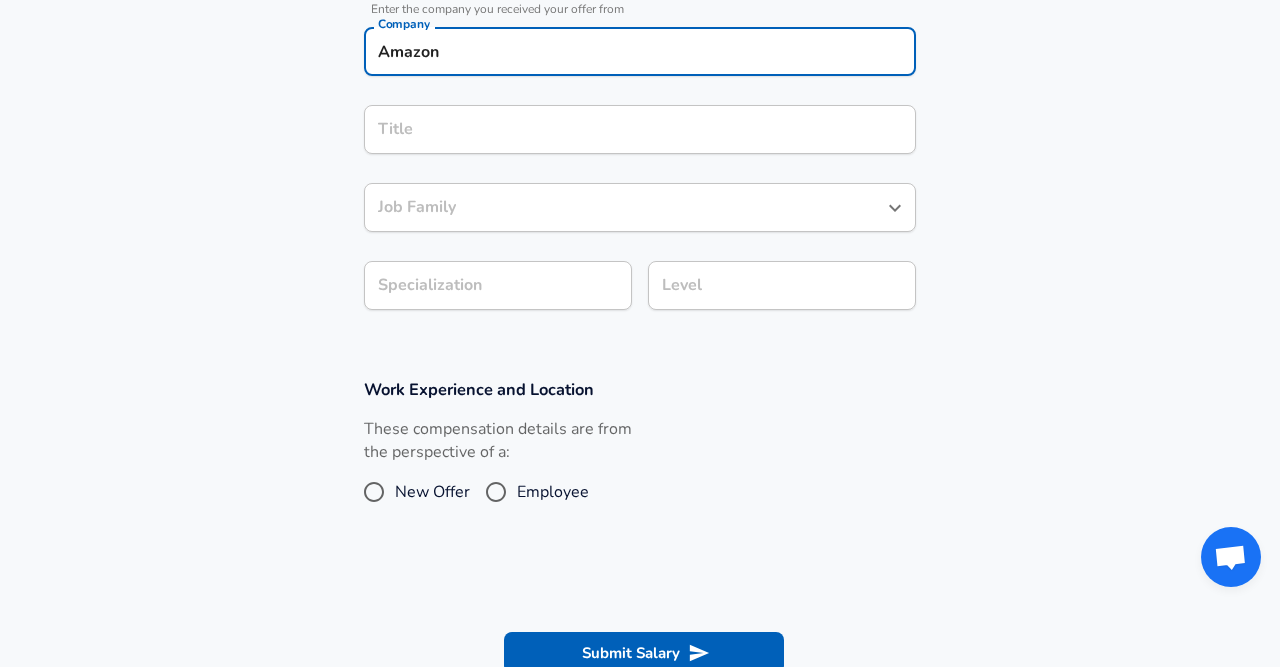 type on "Amazon" 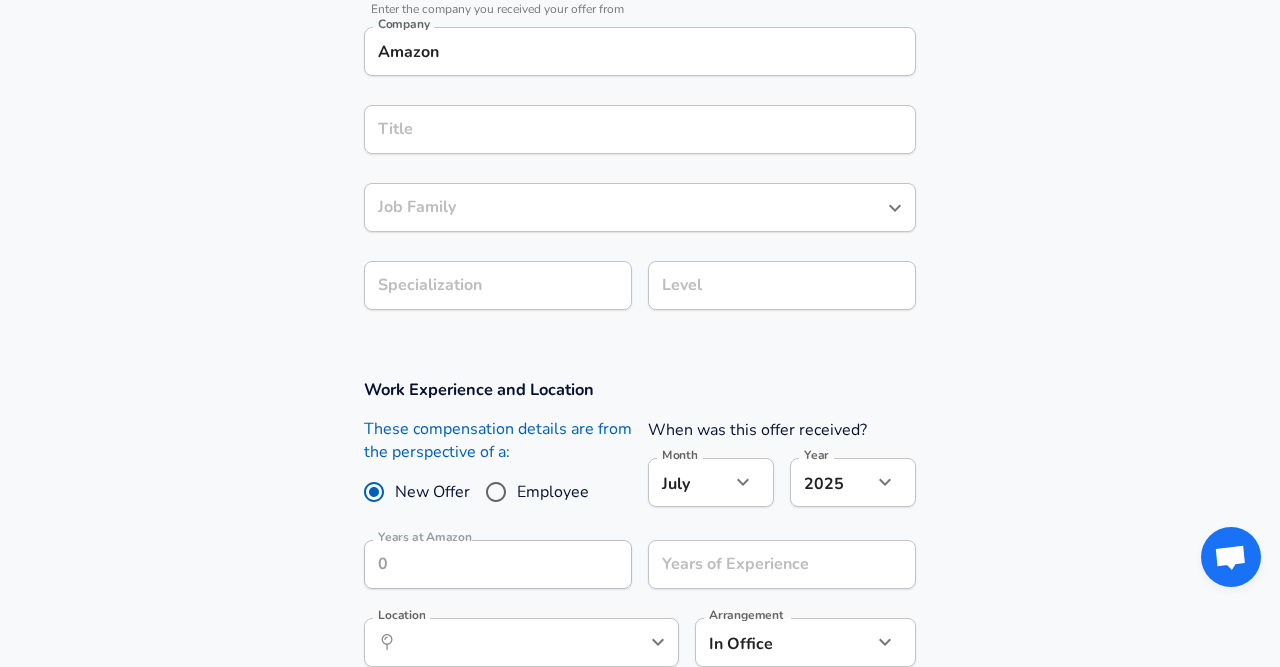 click on "Employee" at bounding box center (496, 492) 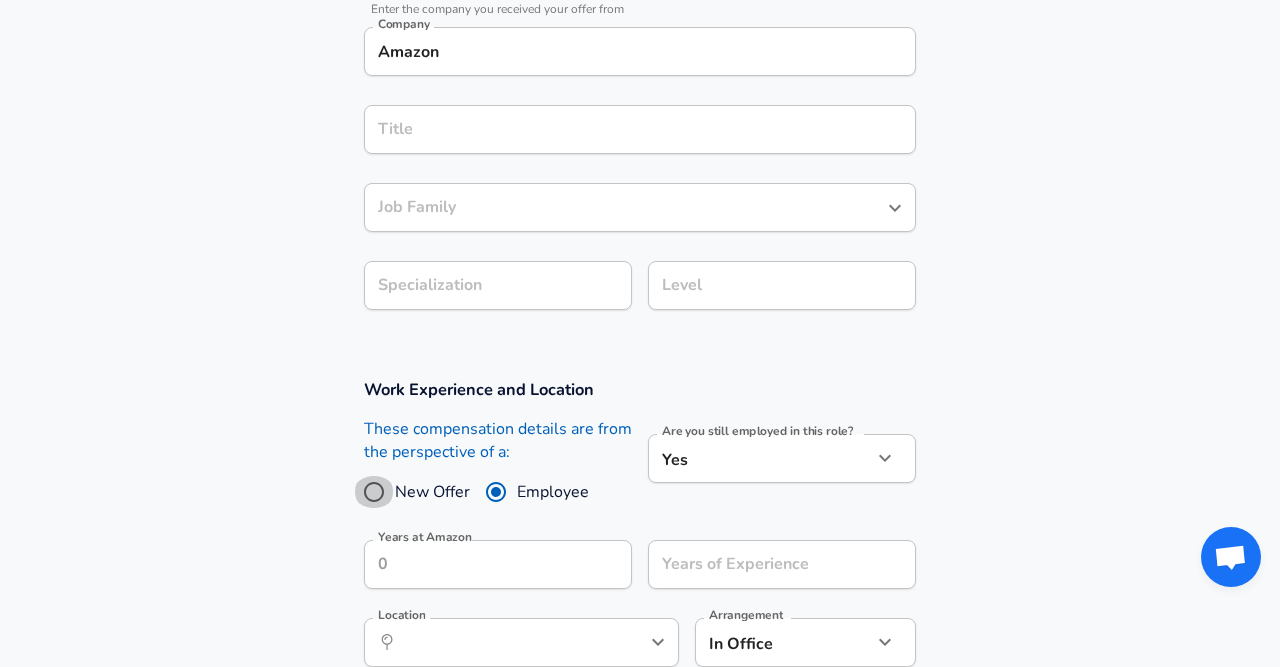 click on "New Offer" at bounding box center (374, 492) 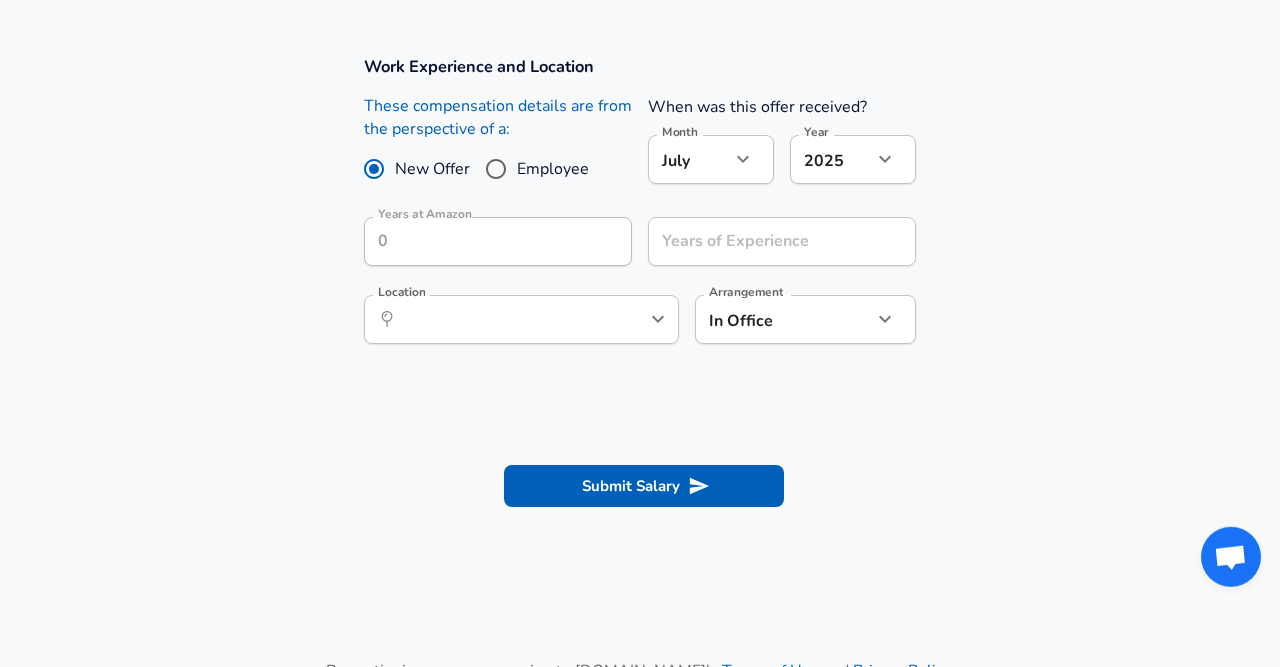 scroll, scrollTop: 832, scrollLeft: 0, axis: vertical 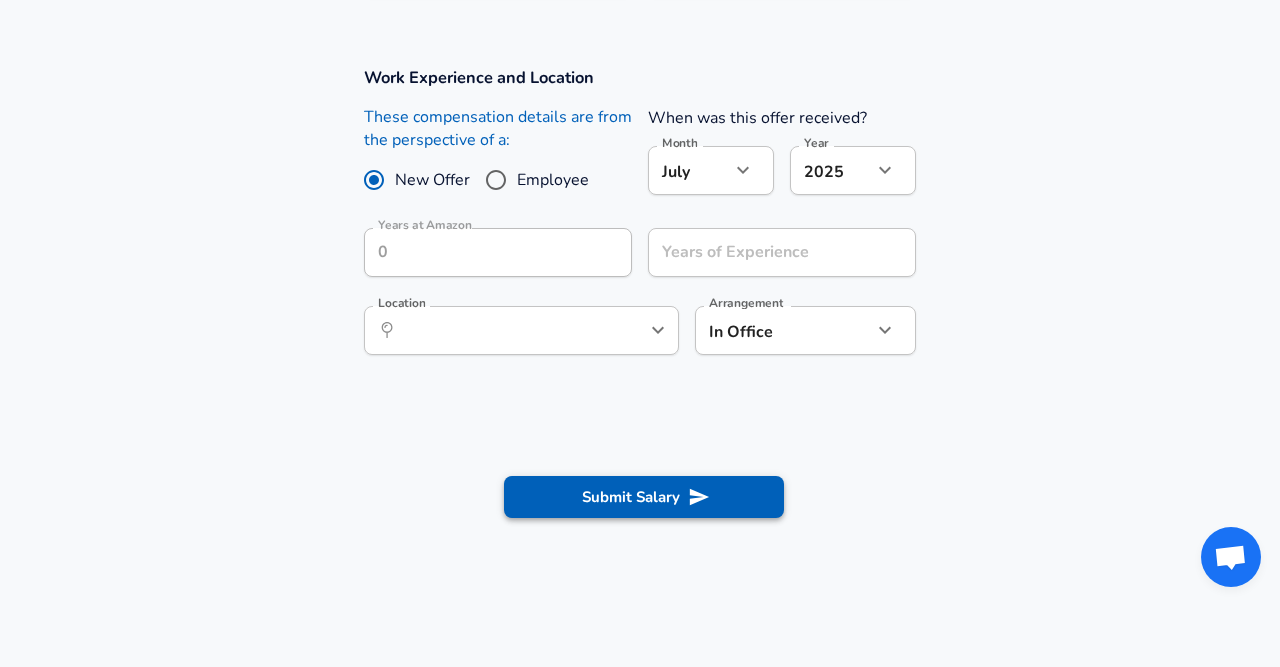 click on "Submit Salary" at bounding box center (644, 497) 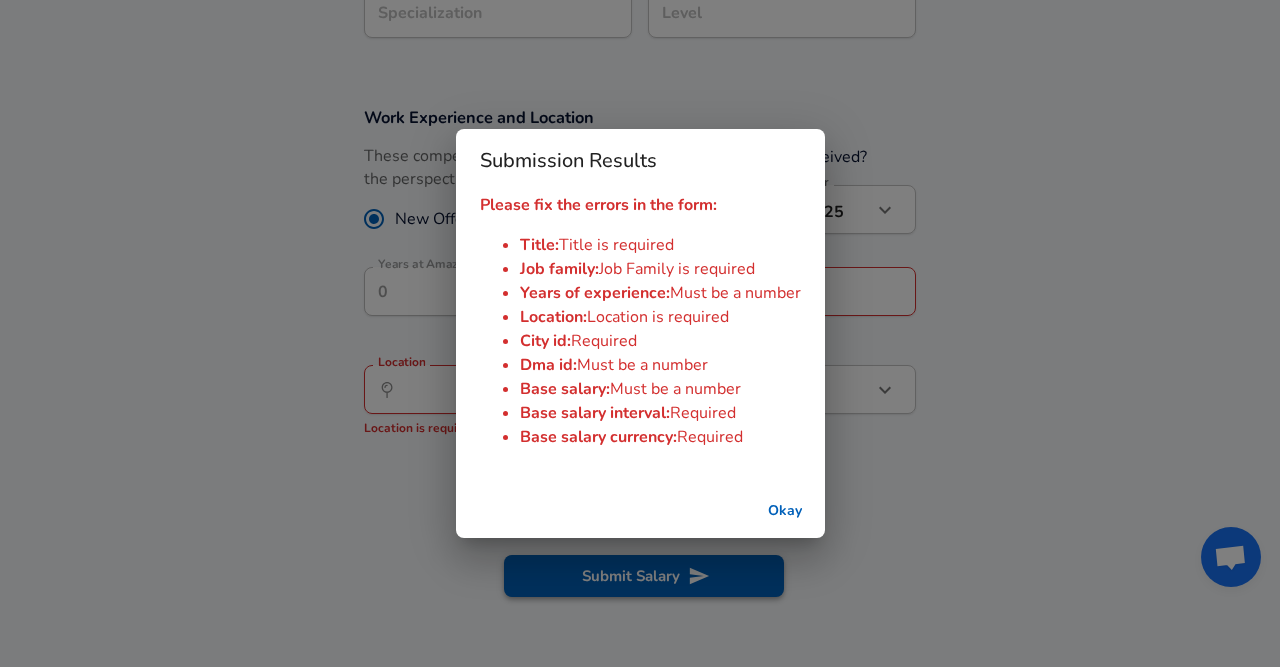 scroll, scrollTop: 767, scrollLeft: 0, axis: vertical 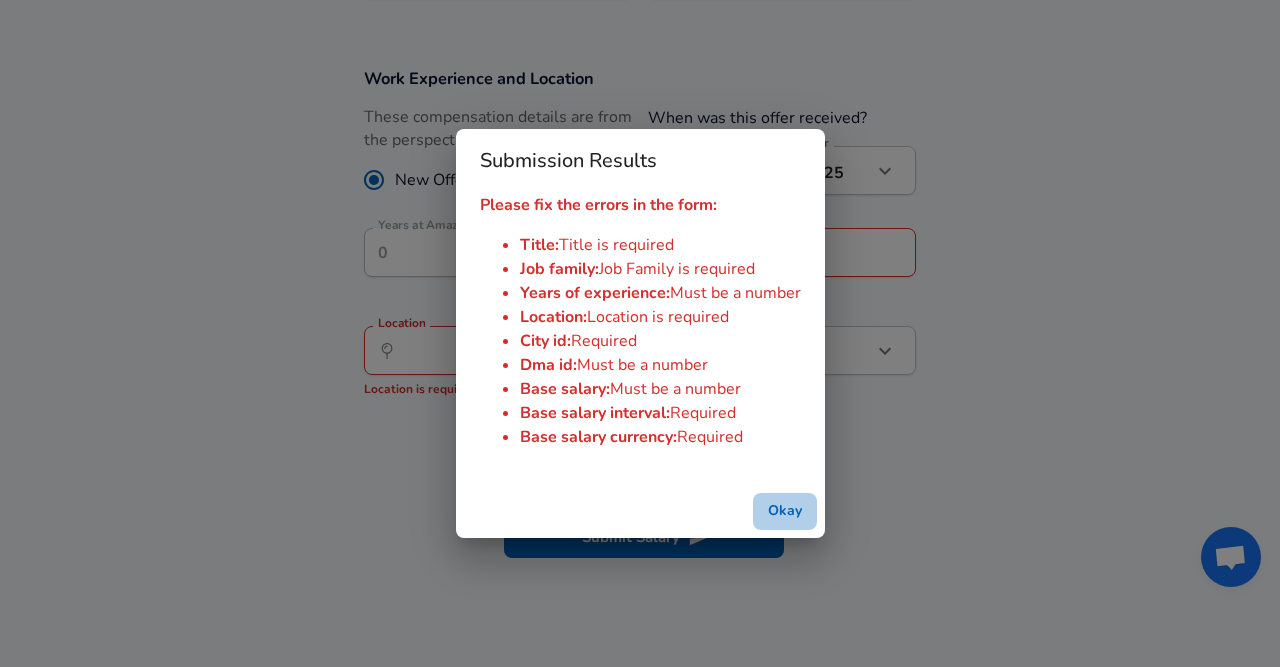 click on "Okay" at bounding box center (785, 511) 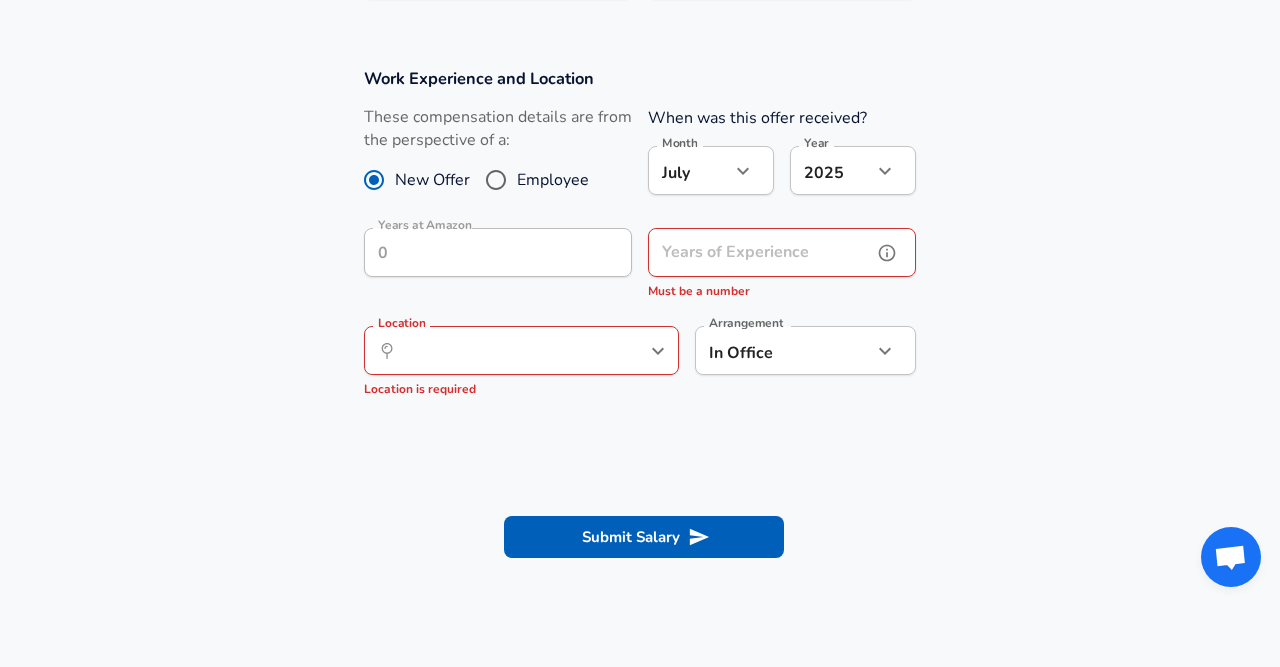 click on "Years of Experience" at bounding box center (760, 252) 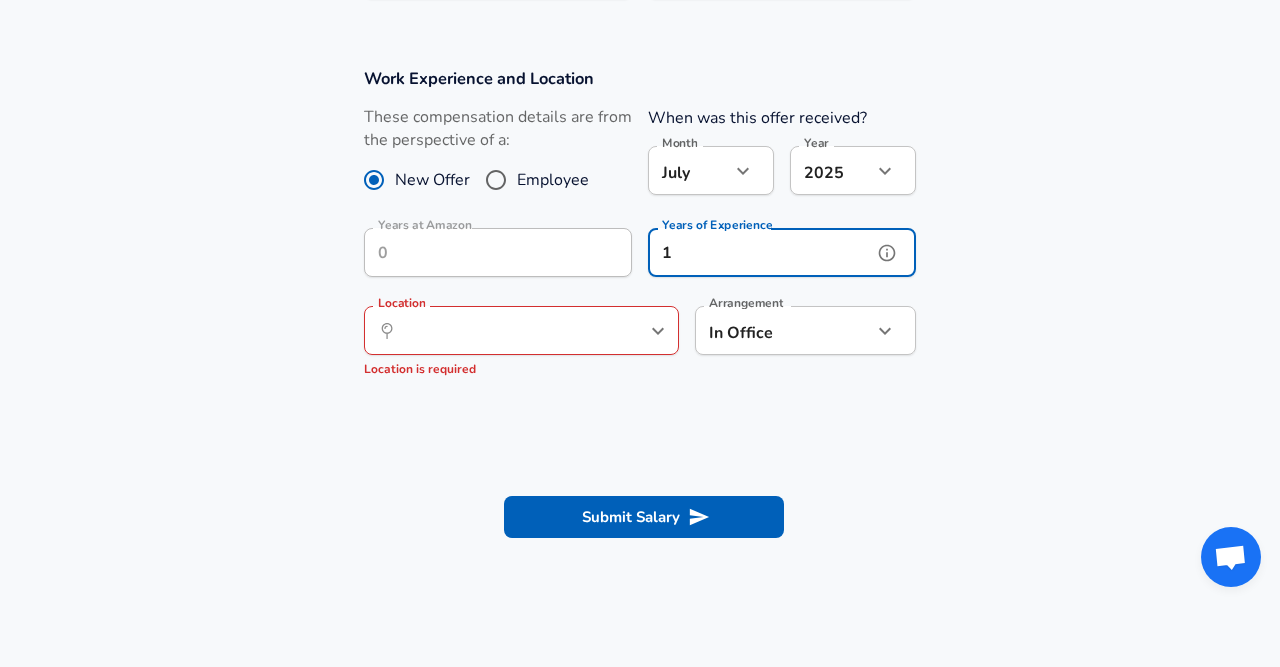 type on "1" 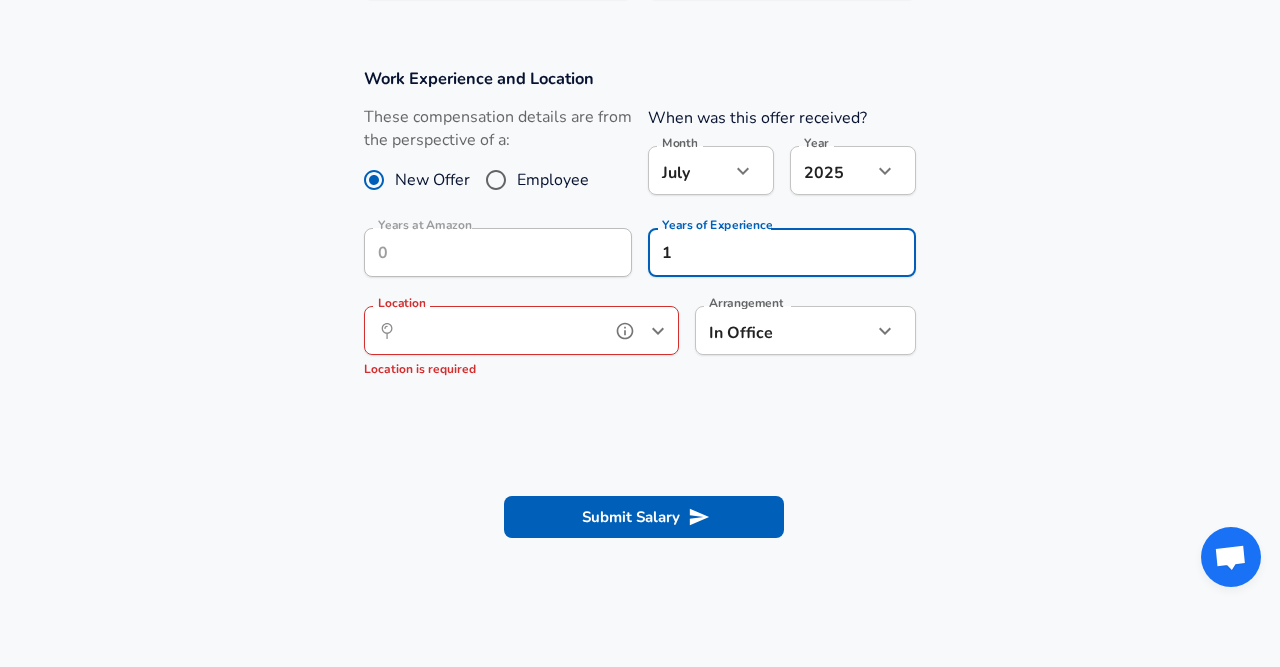 click on "Location" at bounding box center [499, 330] 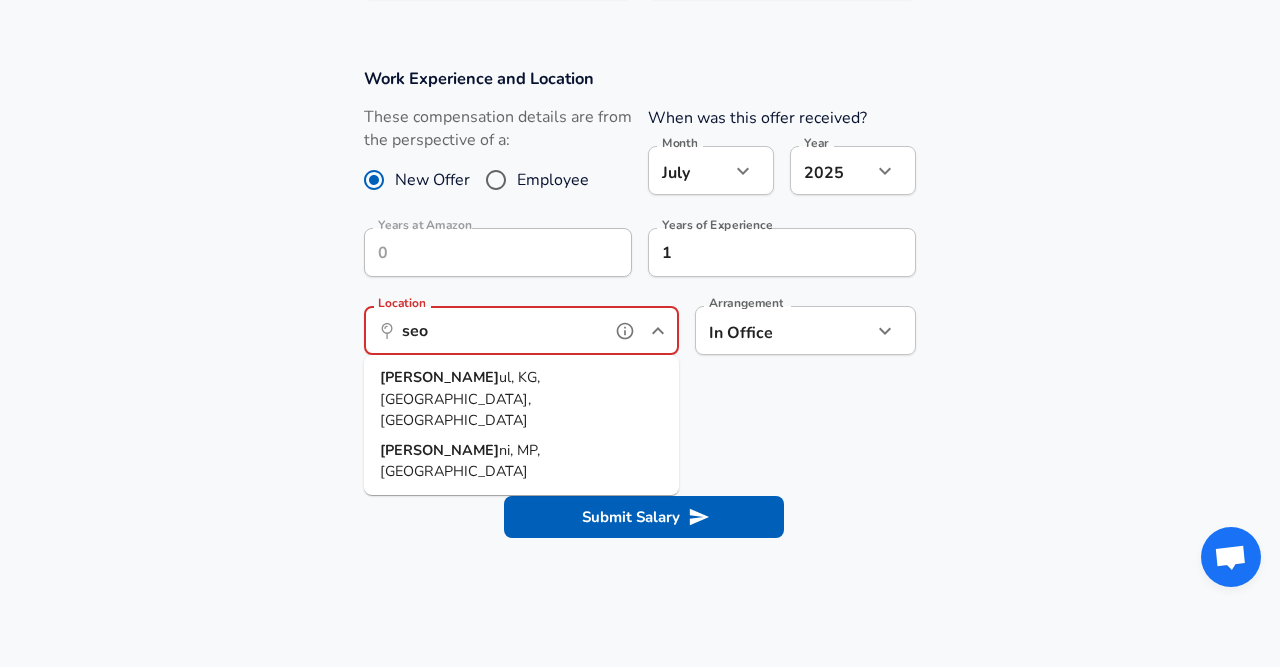 click on "ul, KG, Korea, South" at bounding box center (460, 398) 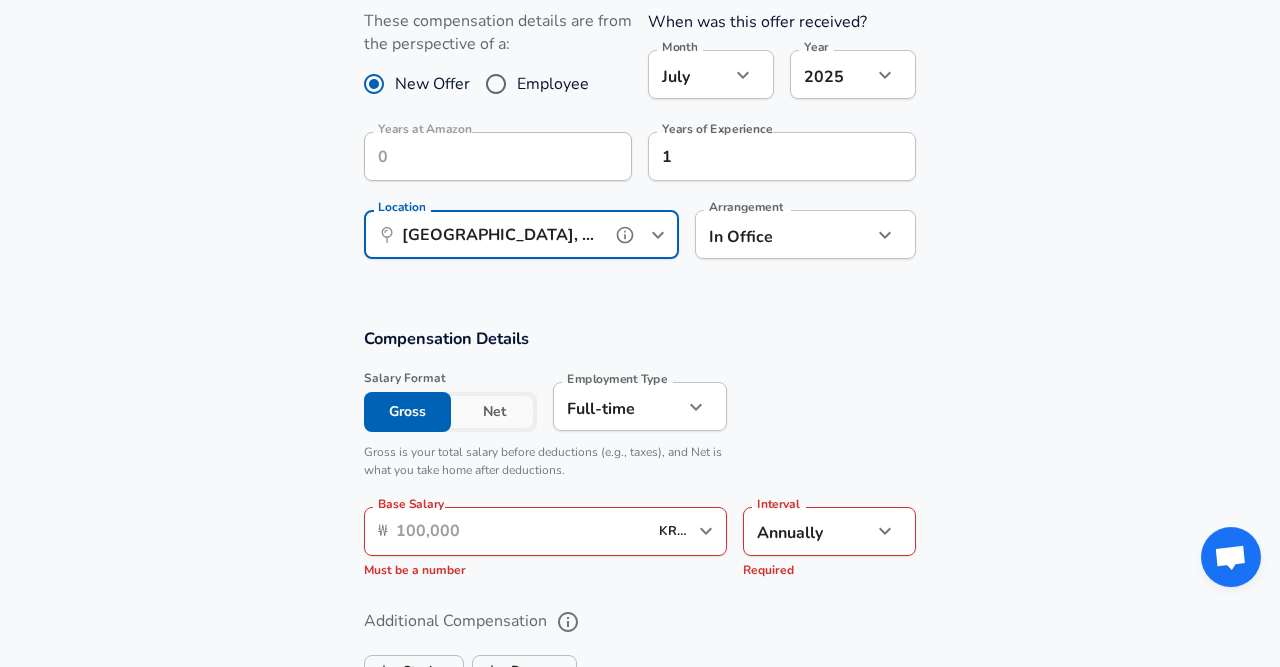 scroll, scrollTop: 975, scrollLeft: 0, axis: vertical 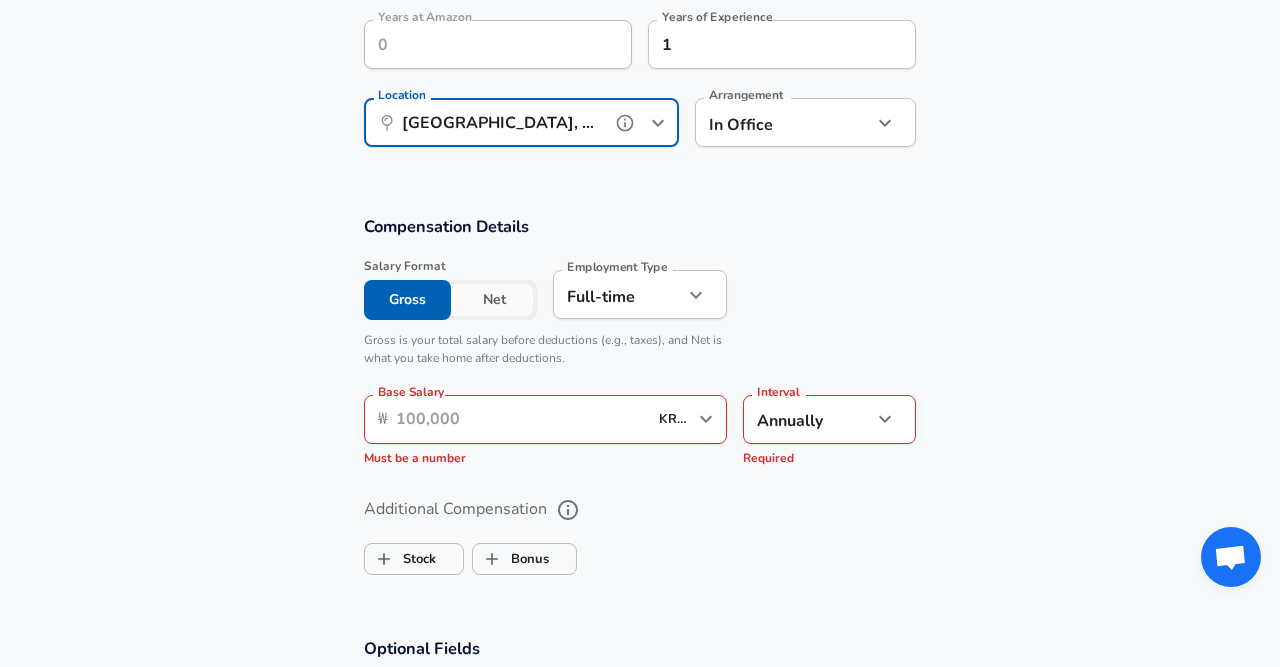 type on "Seoul, KG, Korea, South" 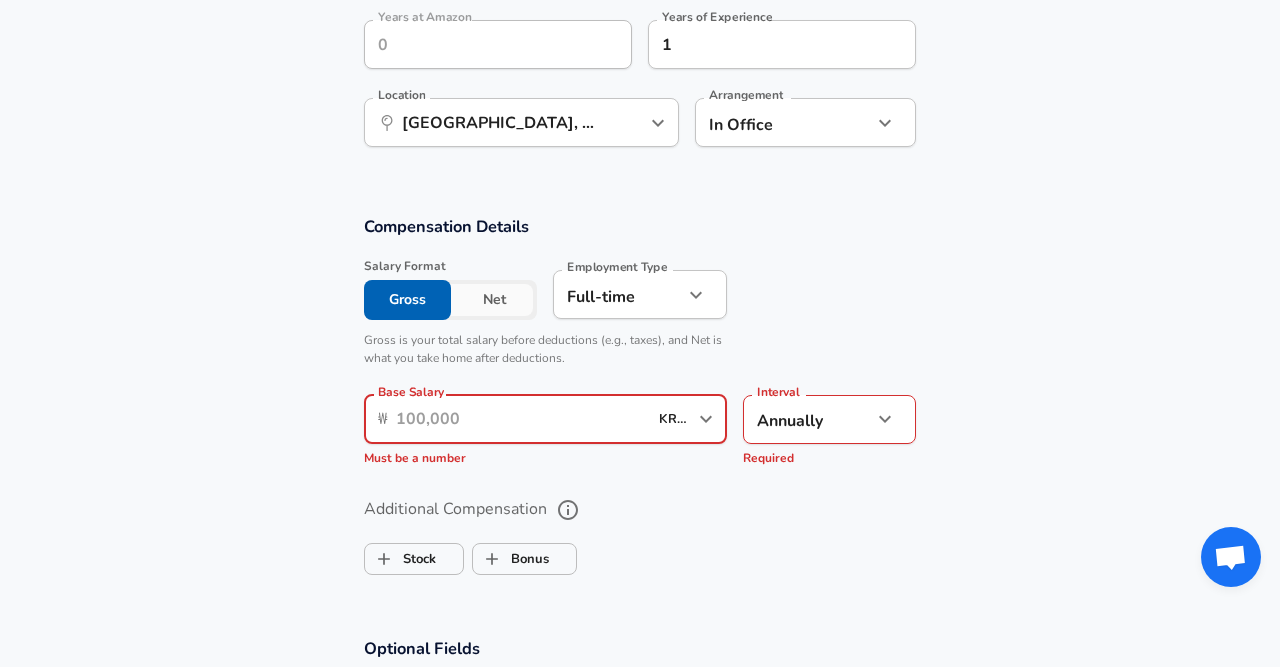 click on "Base Salary" at bounding box center (521, 419) 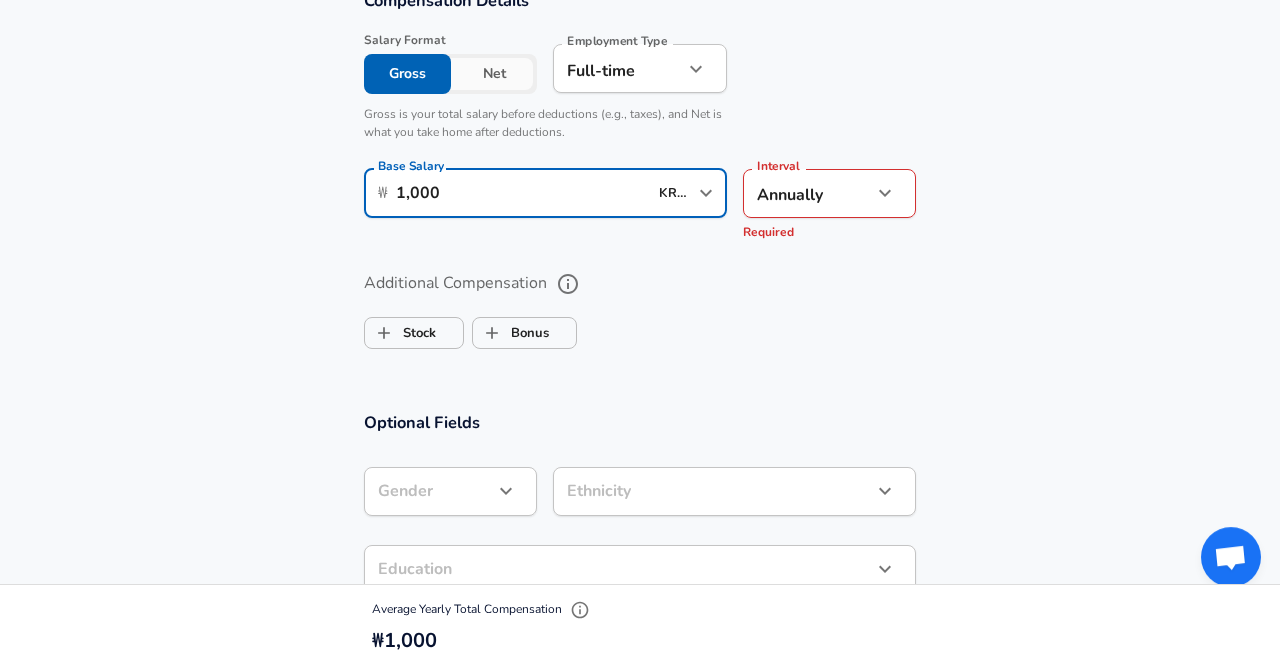 scroll, scrollTop: 1183, scrollLeft: 0, axis: vertical 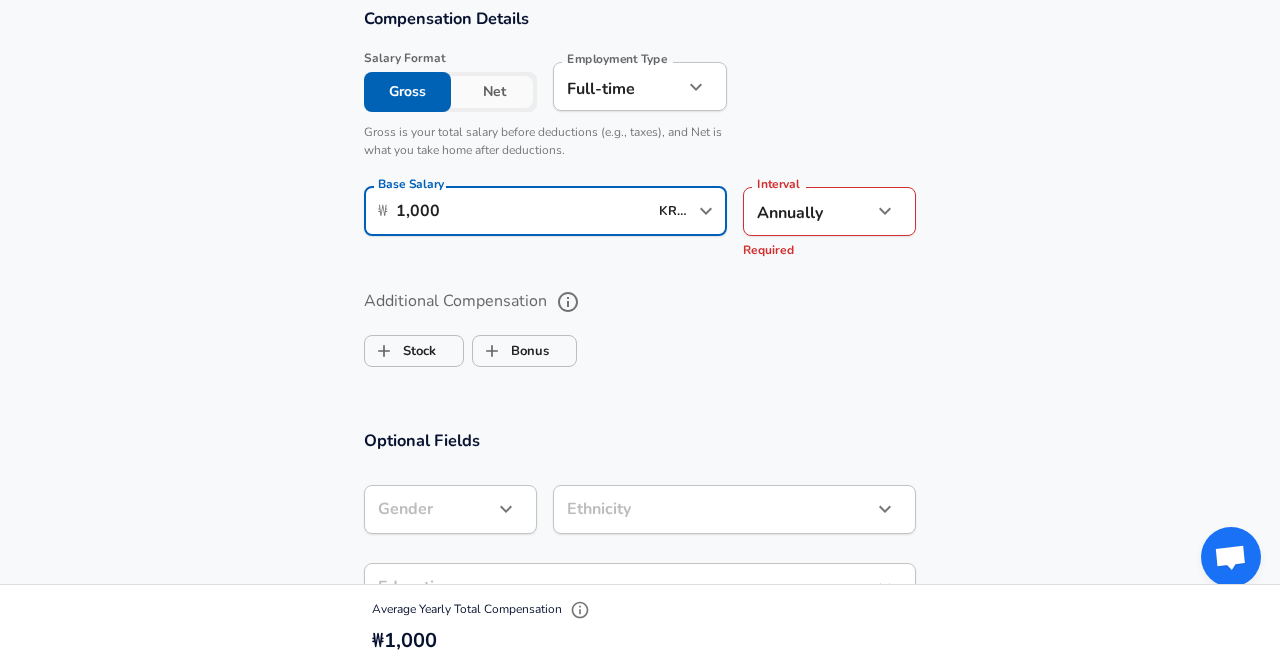 type on "1,000" 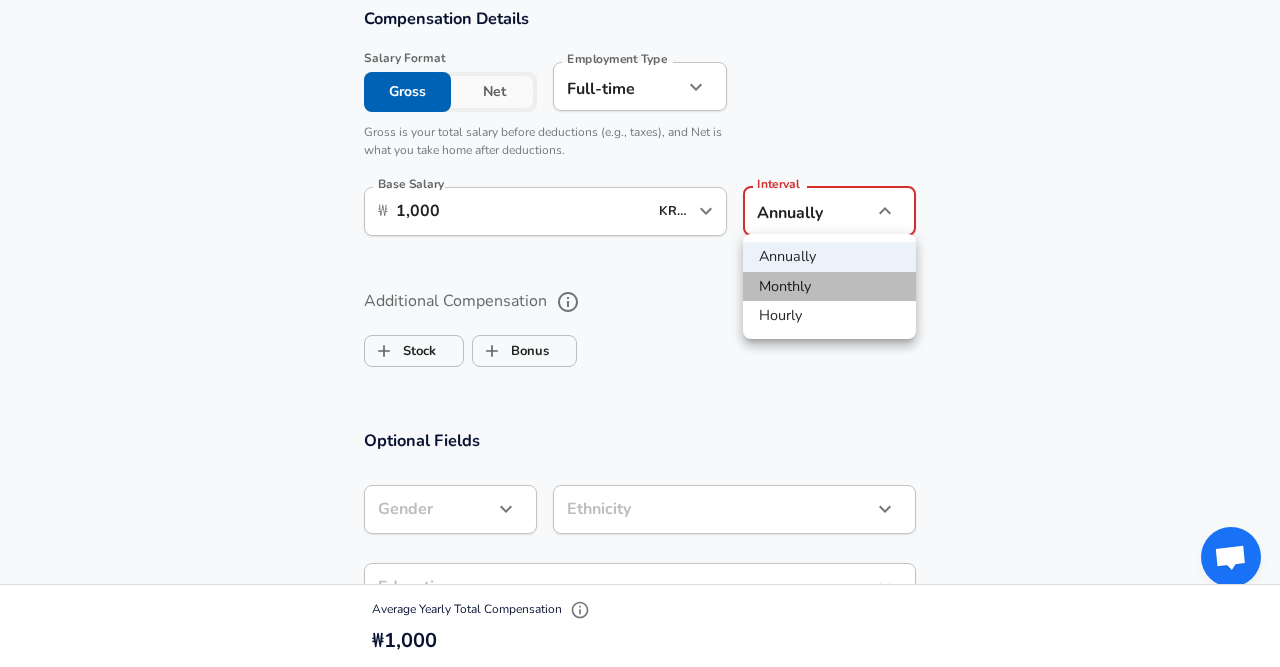 click on "Monthly" at bounding box center (829, 287) 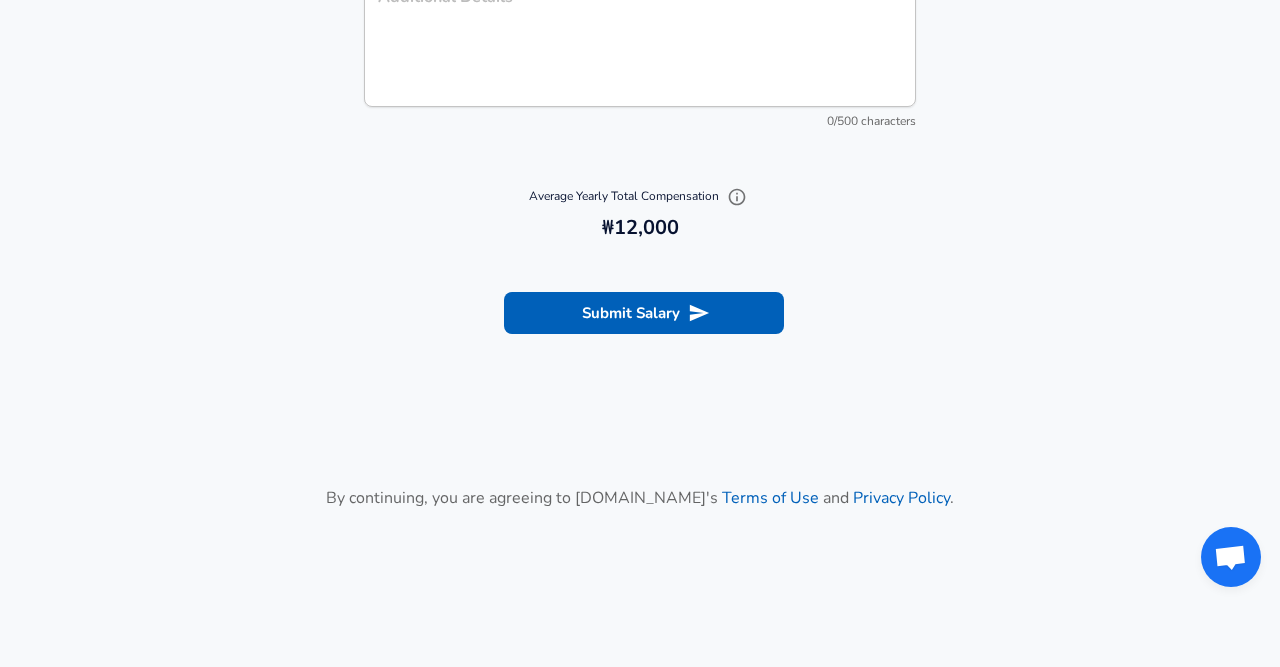 scroll, scrollTop: 2015, scrollLeft: 0, axis: vertical 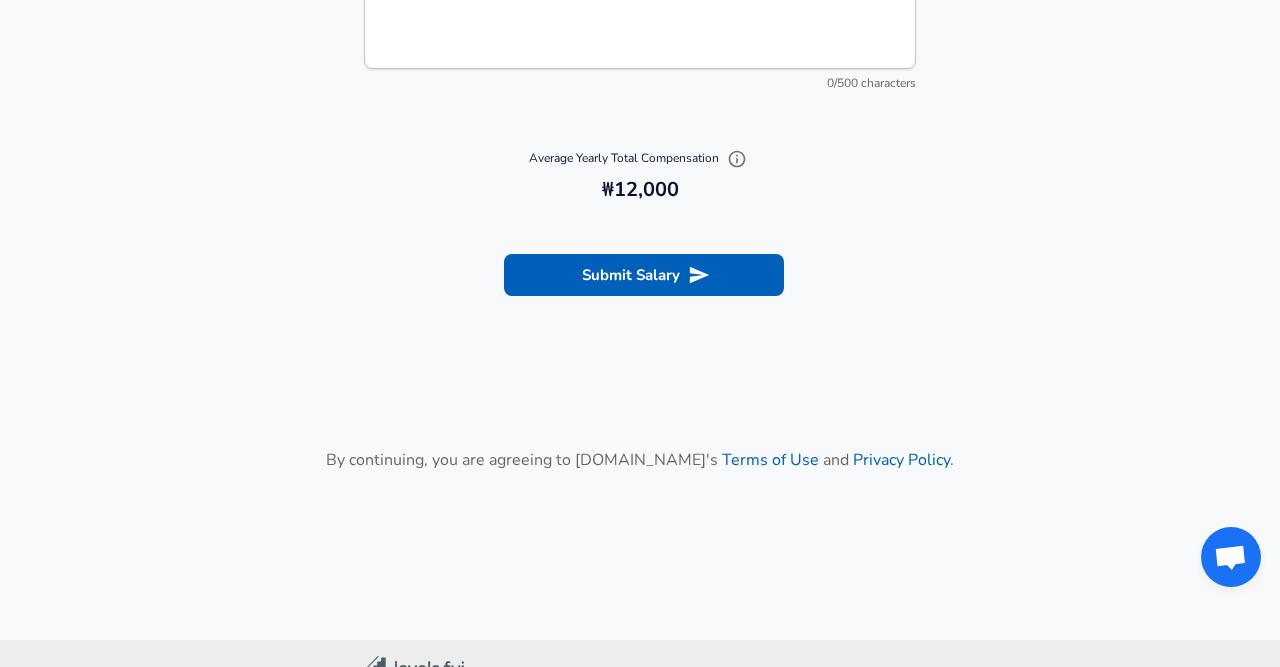 click on "Submit Salary" at bounding box center (640, 272) 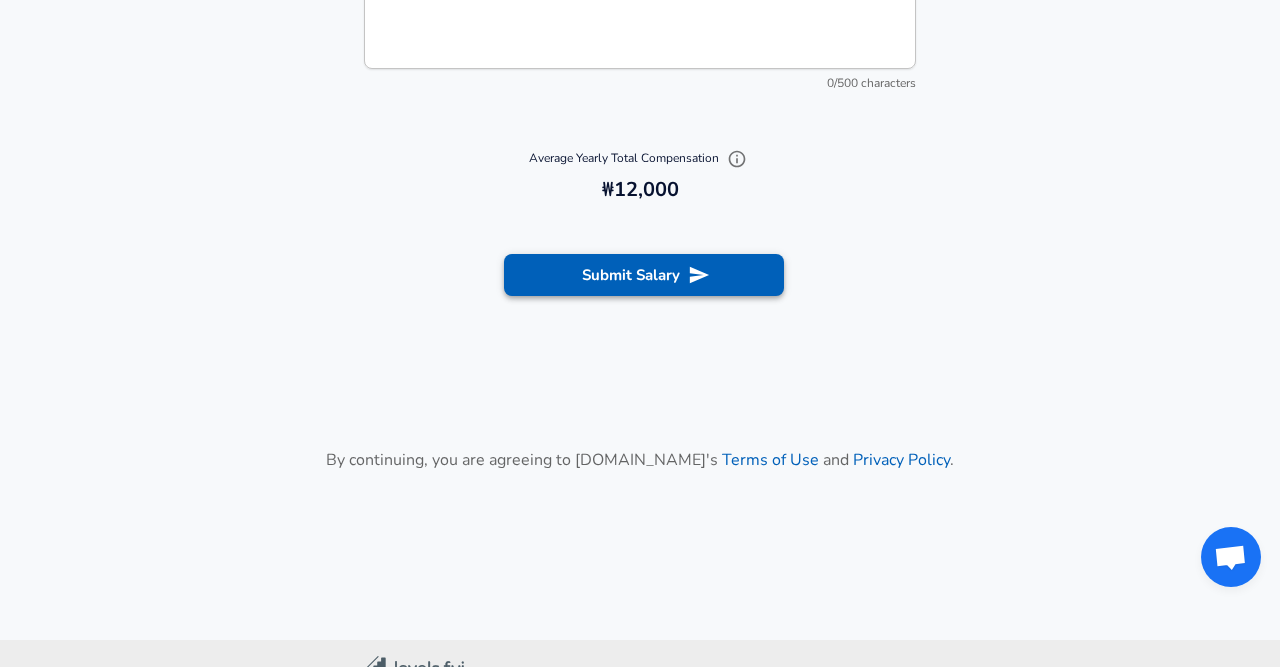 click 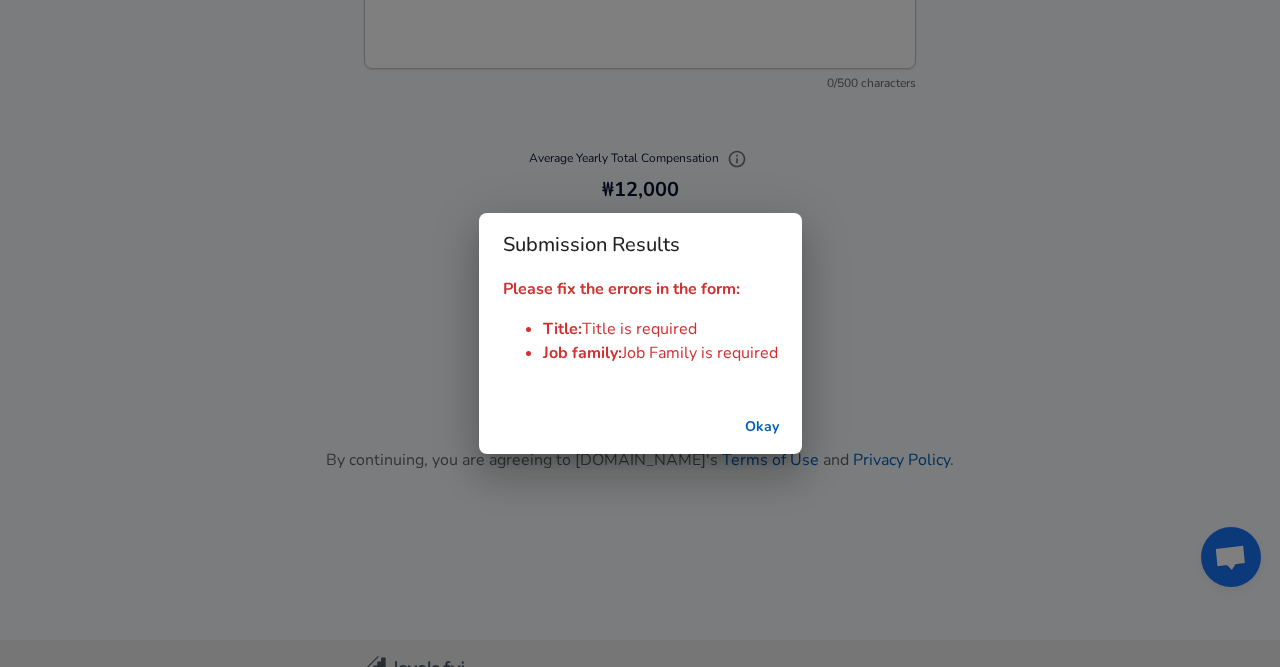 click on "Okay" at bounding box center [762, 427] 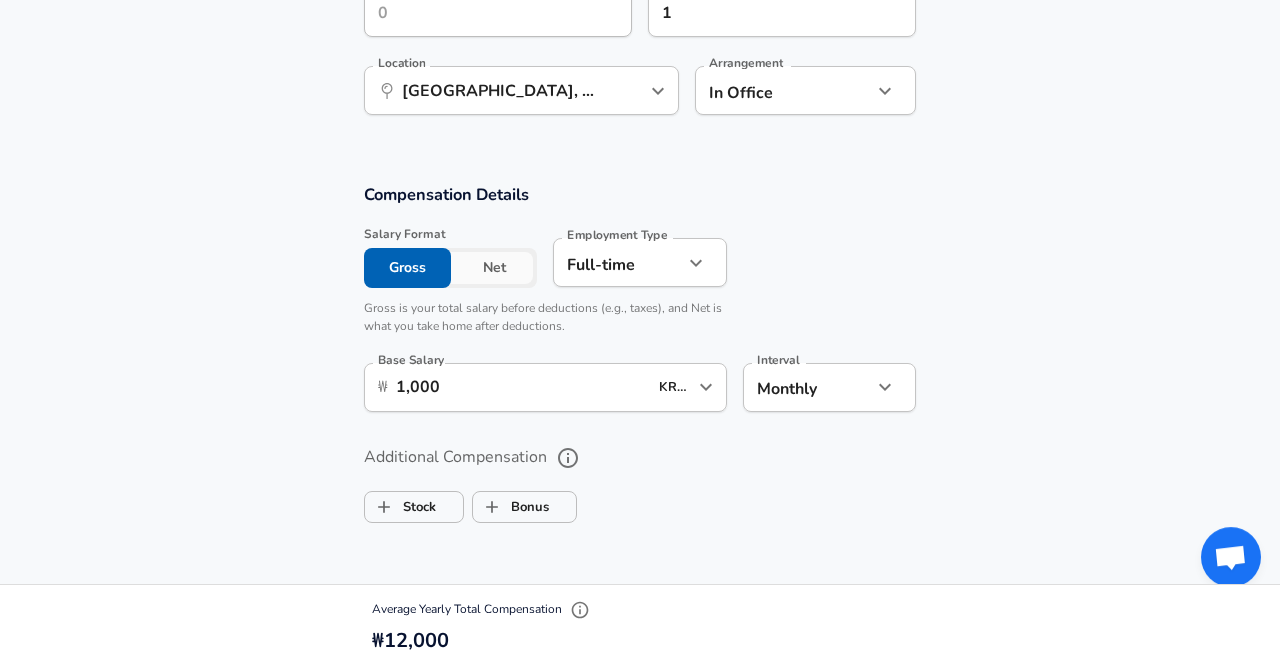 scroll, scrollTop: 975, scrollLeft: 0, axis: vertical 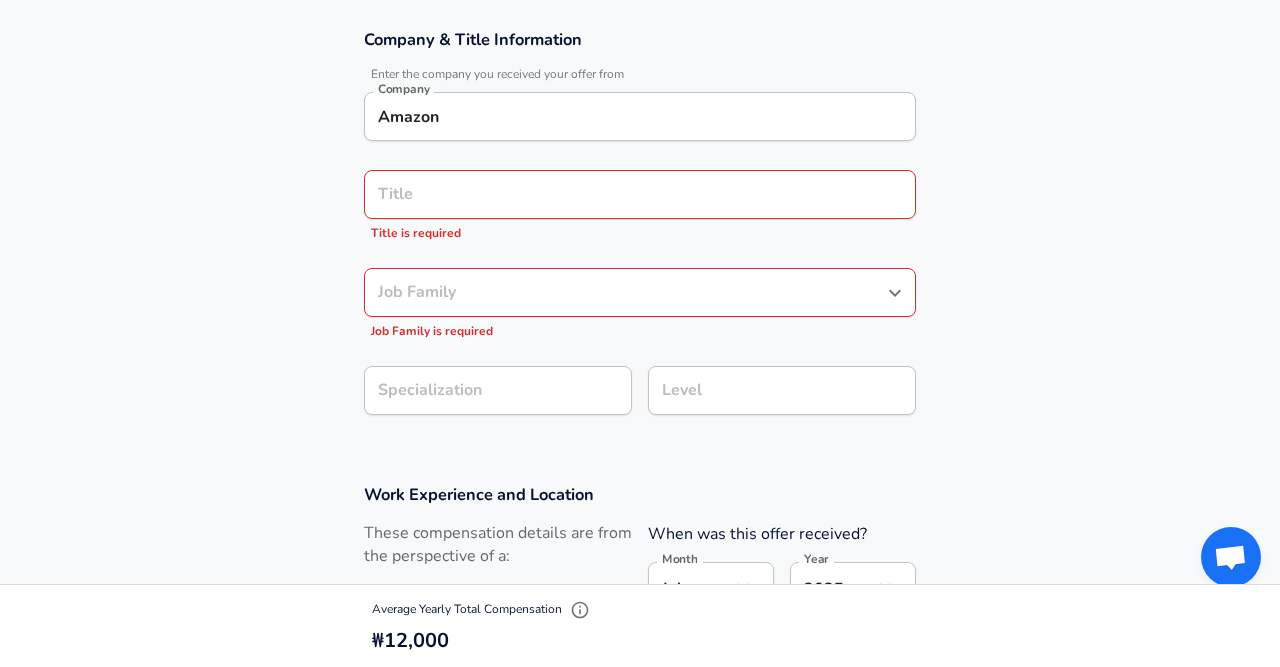 click on "Title" at bounding box center [640, 194] 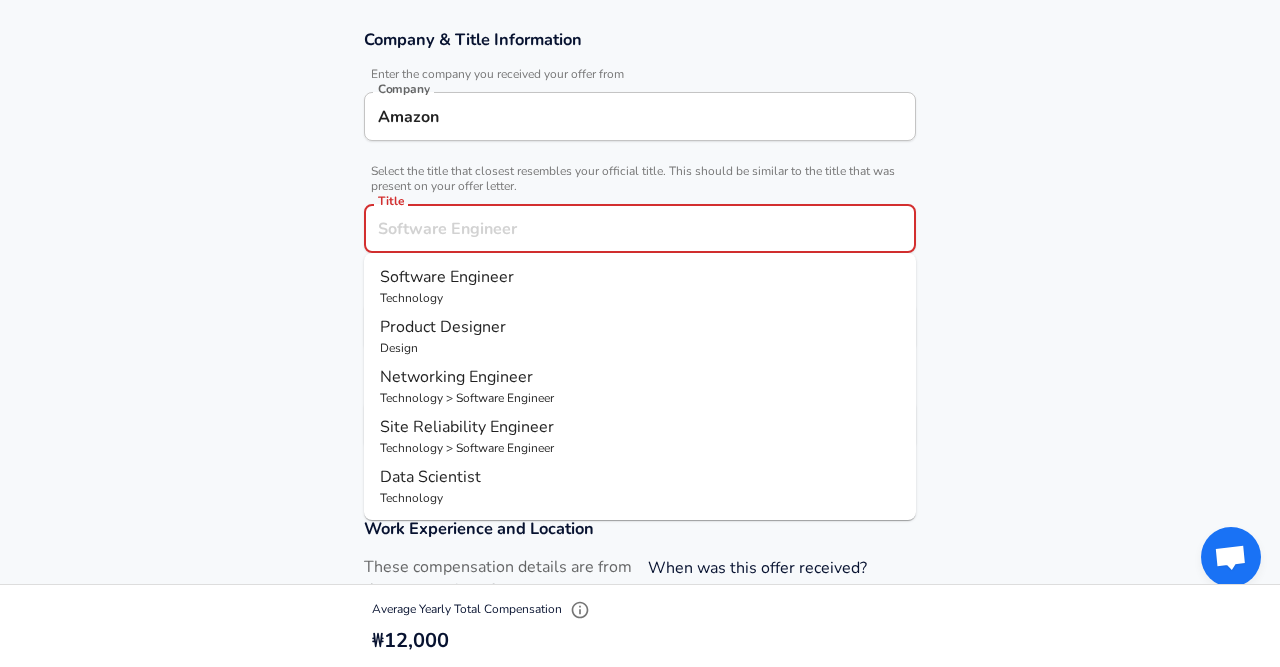 scroll, scrollTop: 391, scrollLeft: 0, axis: vertical 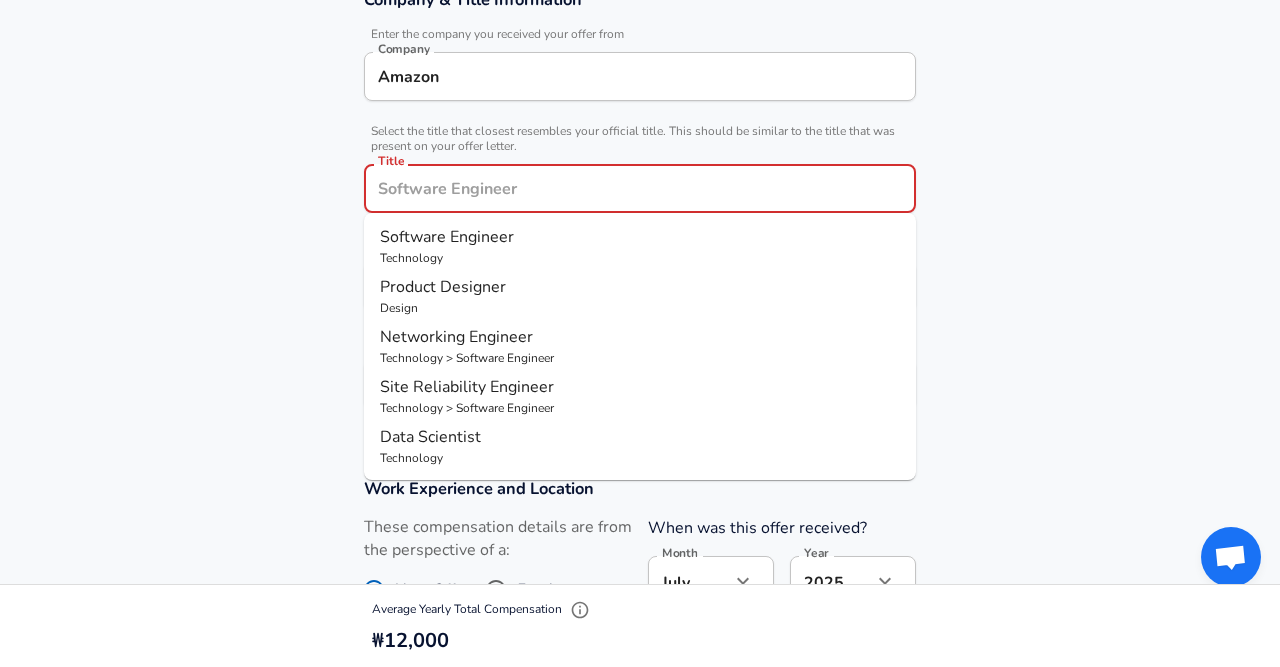 click on "Product Designer Design" at bounding box center (640, 296) 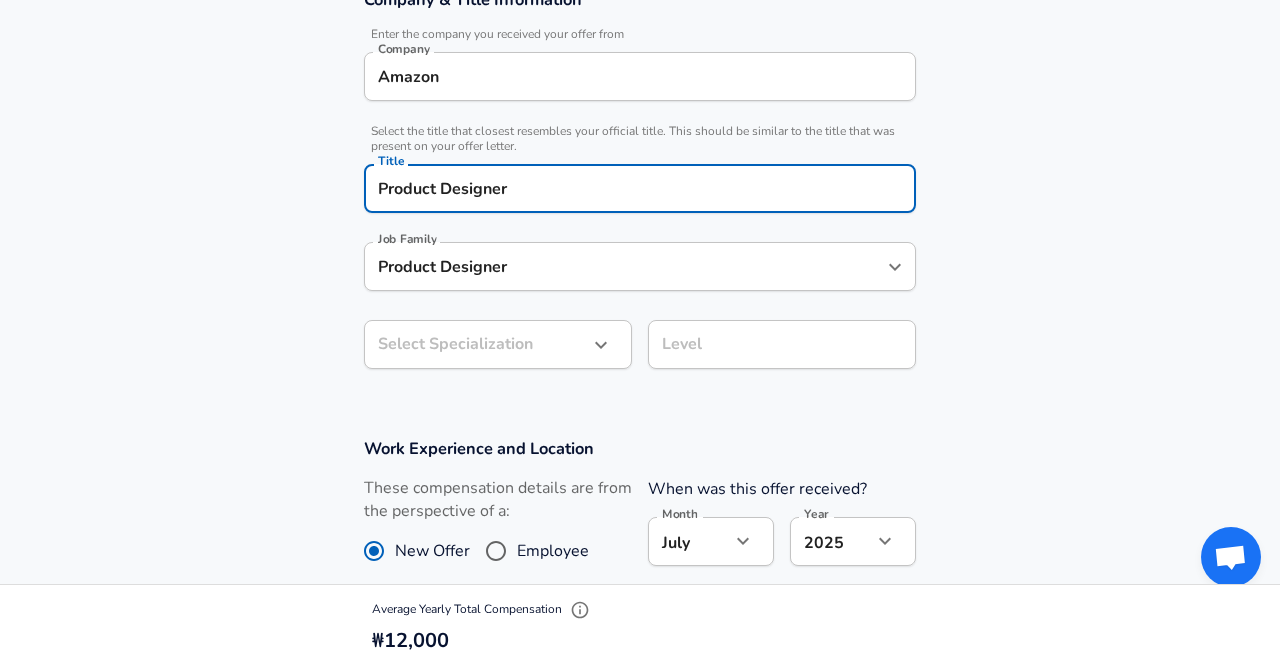 click on "Restart Add Your Salary Upload your offer letter   to verify your submission Enhance Privacy and Anonymity No Automatically hides specific fields until there are enough submissions to safely display the full details.   More Details Based on your submission and the data points that we have already collected, we will automatically hide and anonymize specific fields if there aren't enough data points to remain sufficiently anonymous. Company & Title Information   Enter the company you received your offer from Company Amazon Company   Select the title that closest resembles your official title. This should be similar to the title that was present on your offer letter. Title Product Designer Title Job Family Product Designer Job Family Select Specialization ​ Select Specialization Level Level Work Experience and Location These compensation details are from the perspective of a: New Offer Employee When was this offer received? Month July 7 Month Year 2025 2025 Year Years at Amazon Years at Amazon 1 Location ​" at bounding box center [640, -58] 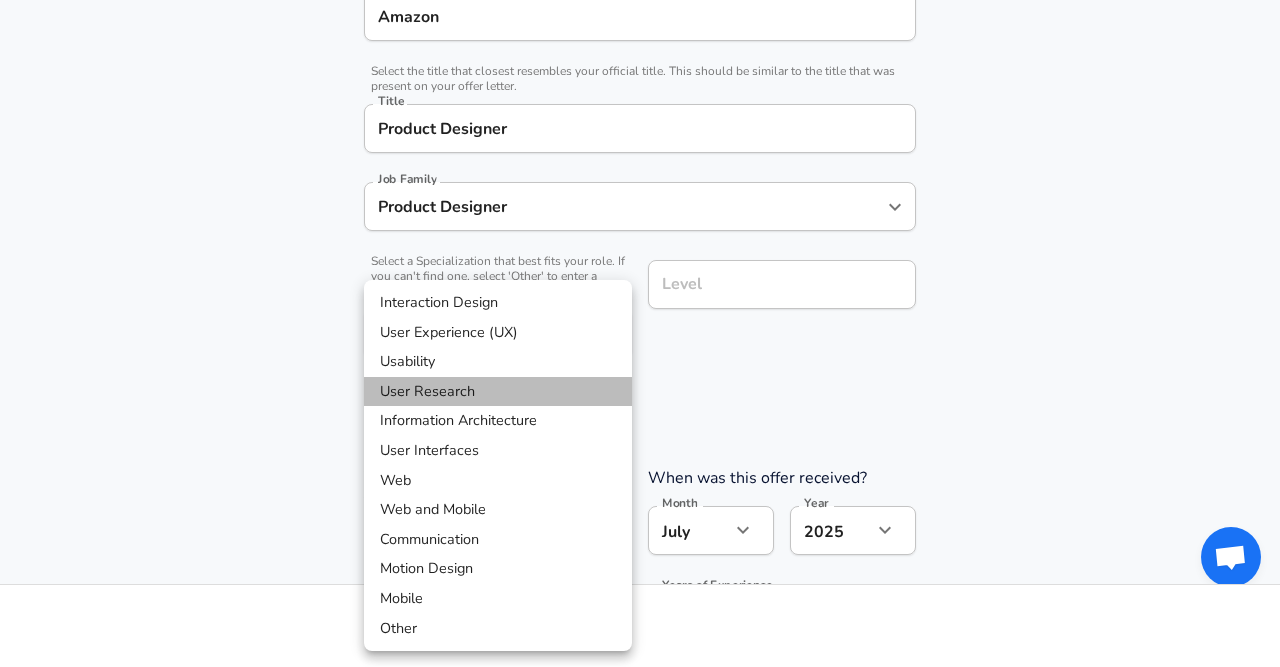 click on "User Research" at bounding box center [498, 392] 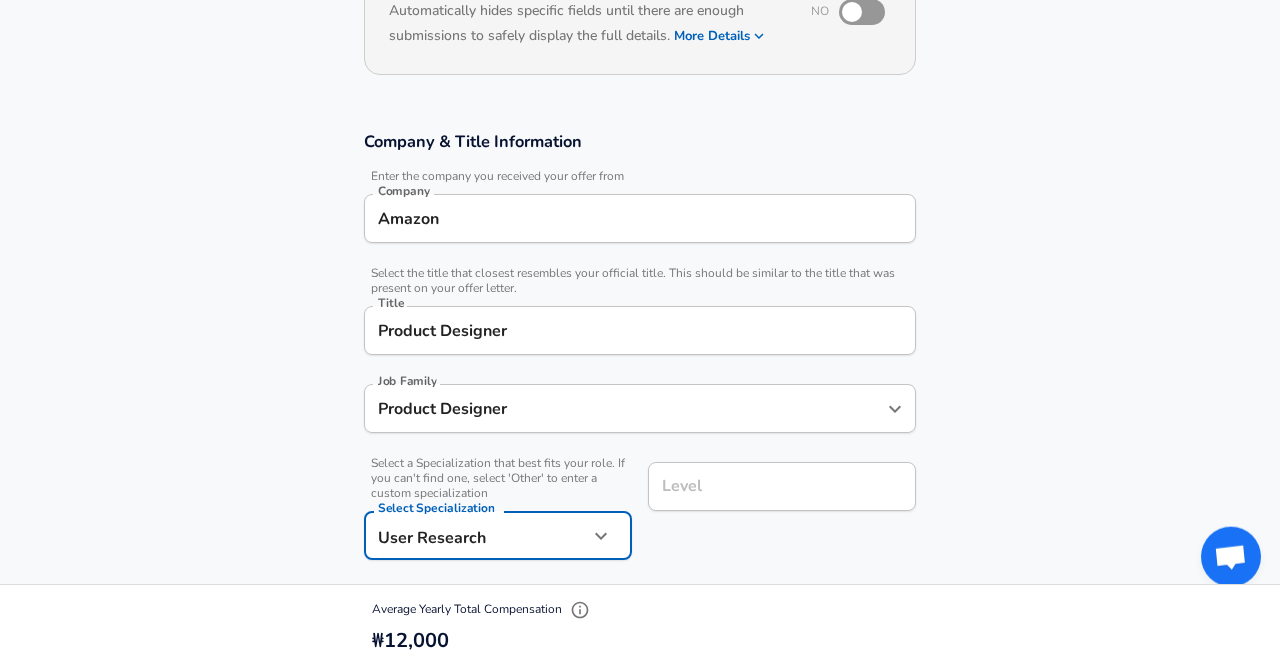 scroll, scrollTop: 243, scrollLeft: 0, axis: vertical 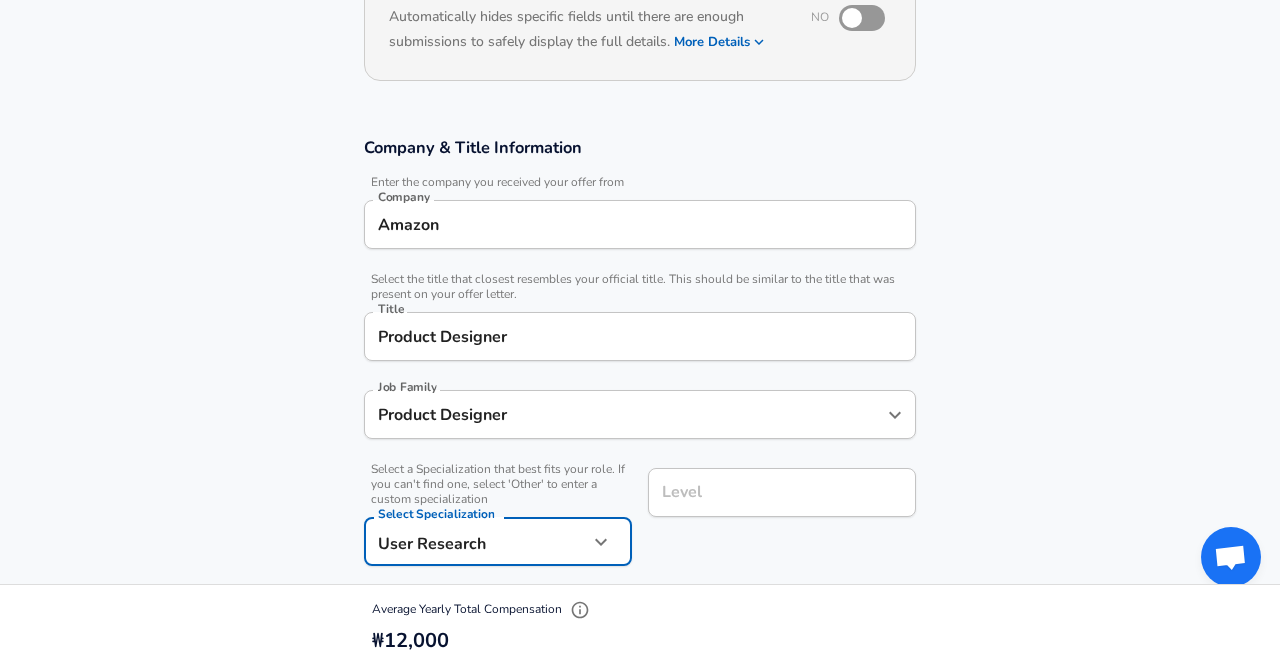 click on "Amazon" at bounding box center [640, 224] 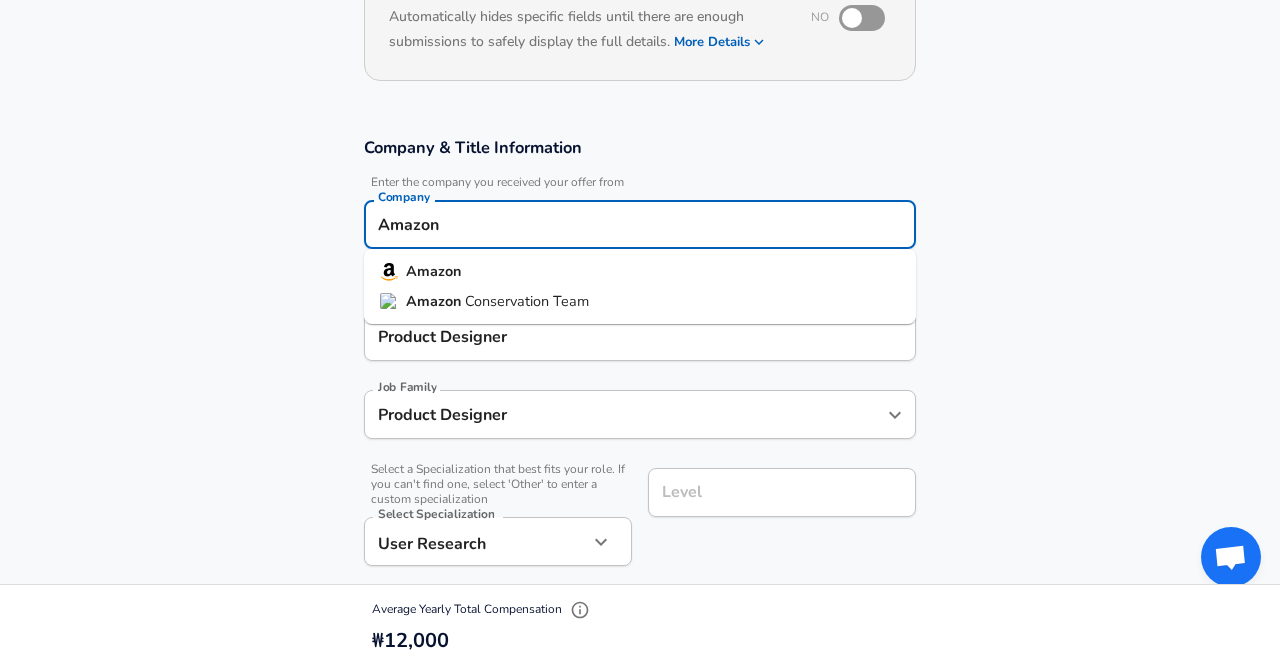 drag, startPoint x: 486, startPoint y: 237, endPoint x: 163, endPoint y: 207, distance: 324.3902 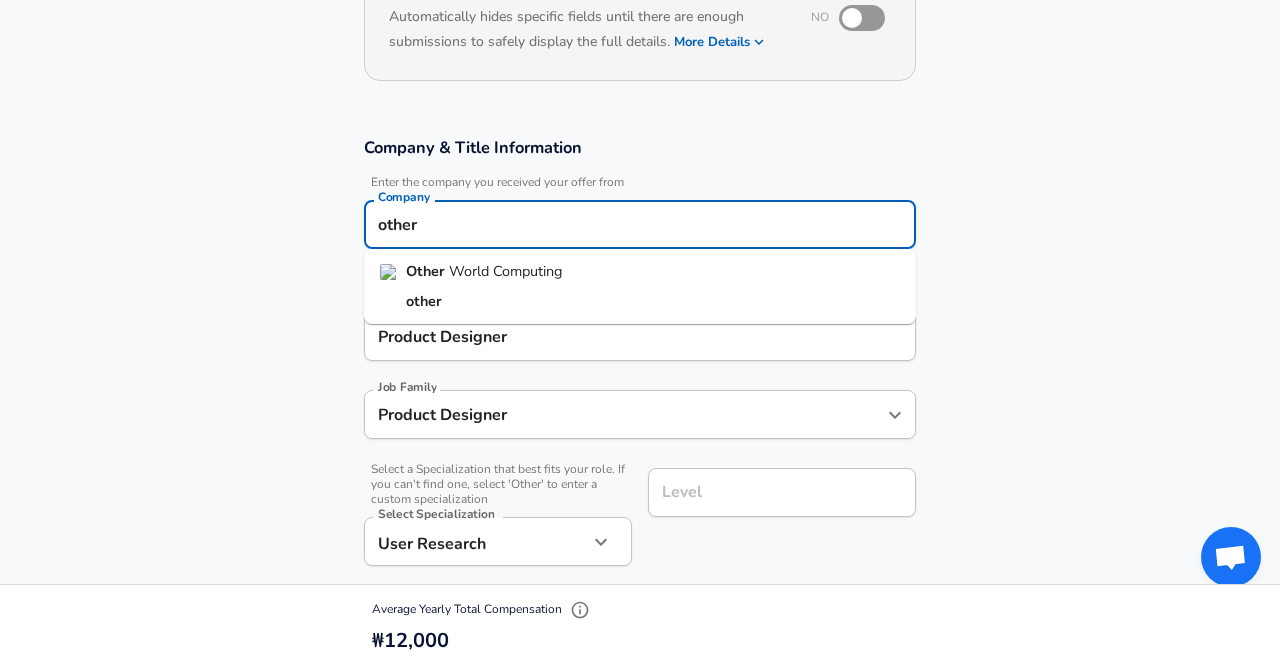 click on "other" at bounding box center (424, 301) 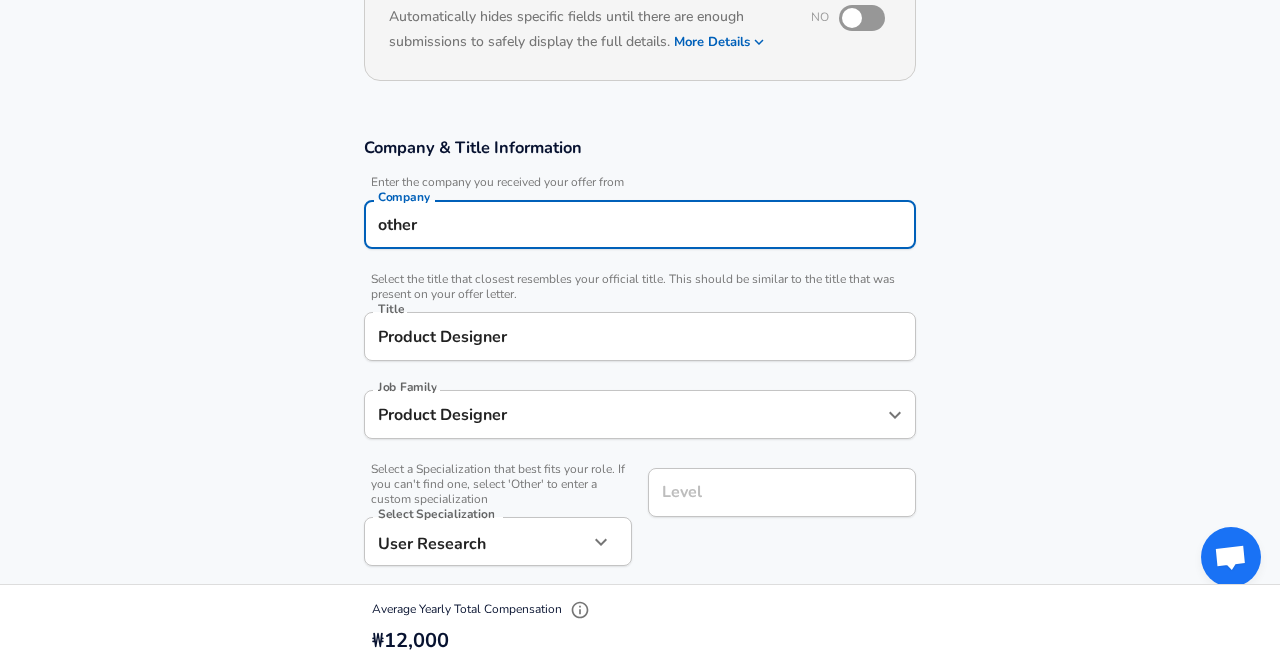 type on "other" 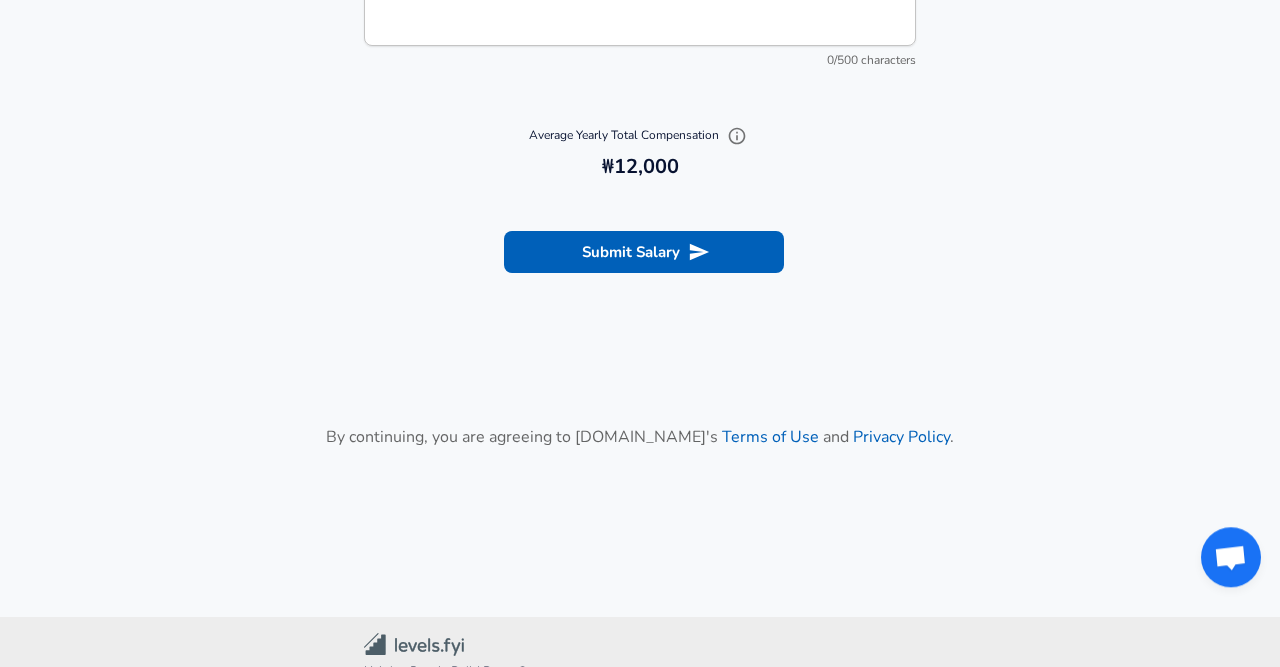scroll, scrollTop: 2130, scrollLeft: 0, axis: vertical 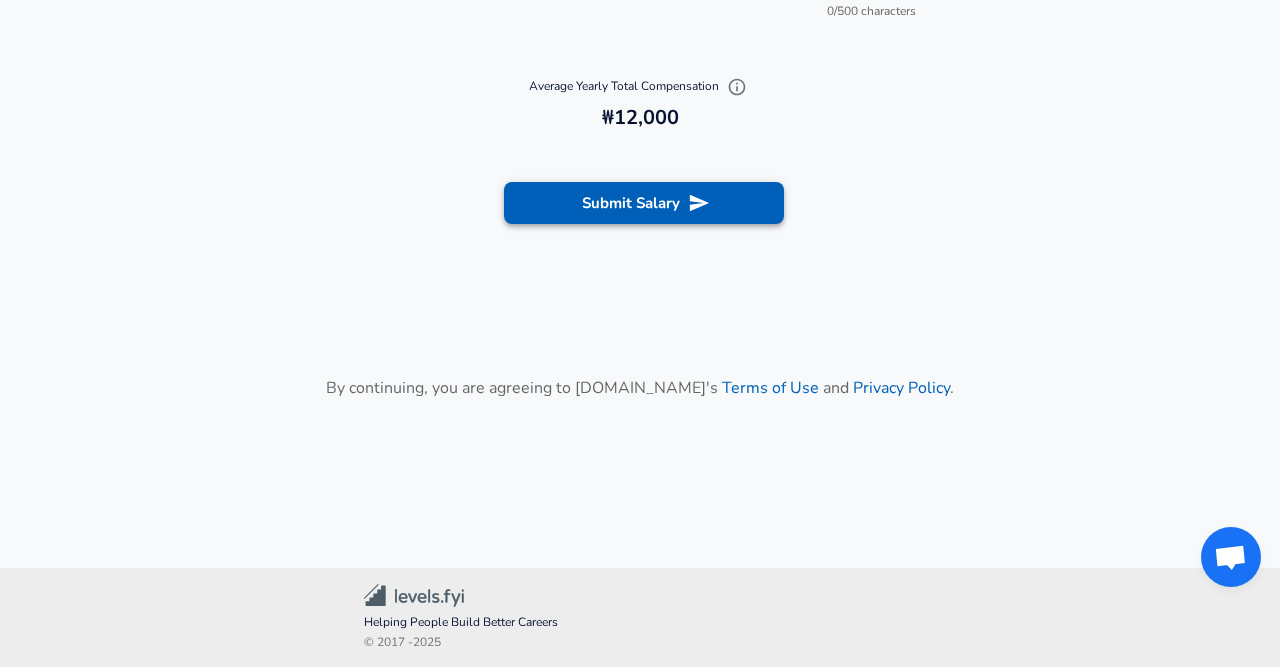 click on "Submit Salary" at bounding box center (644, 203) 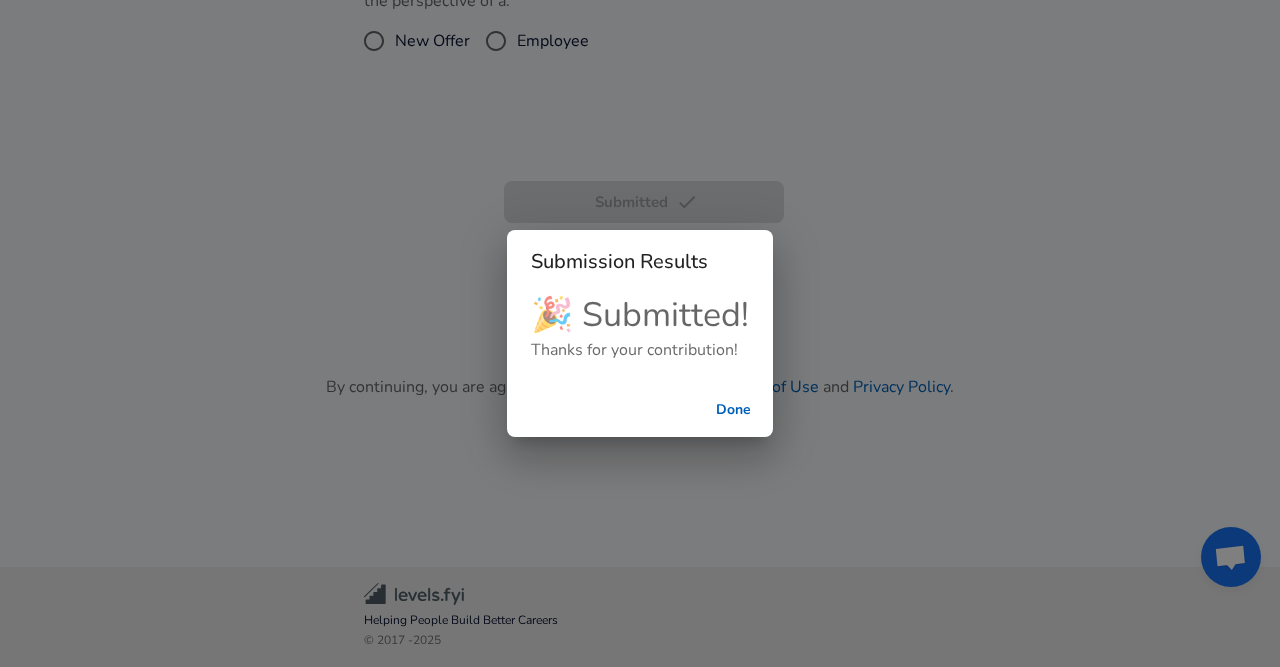 scroll, scrollTop: 856, scrollLeft: 0, axis: vertical 